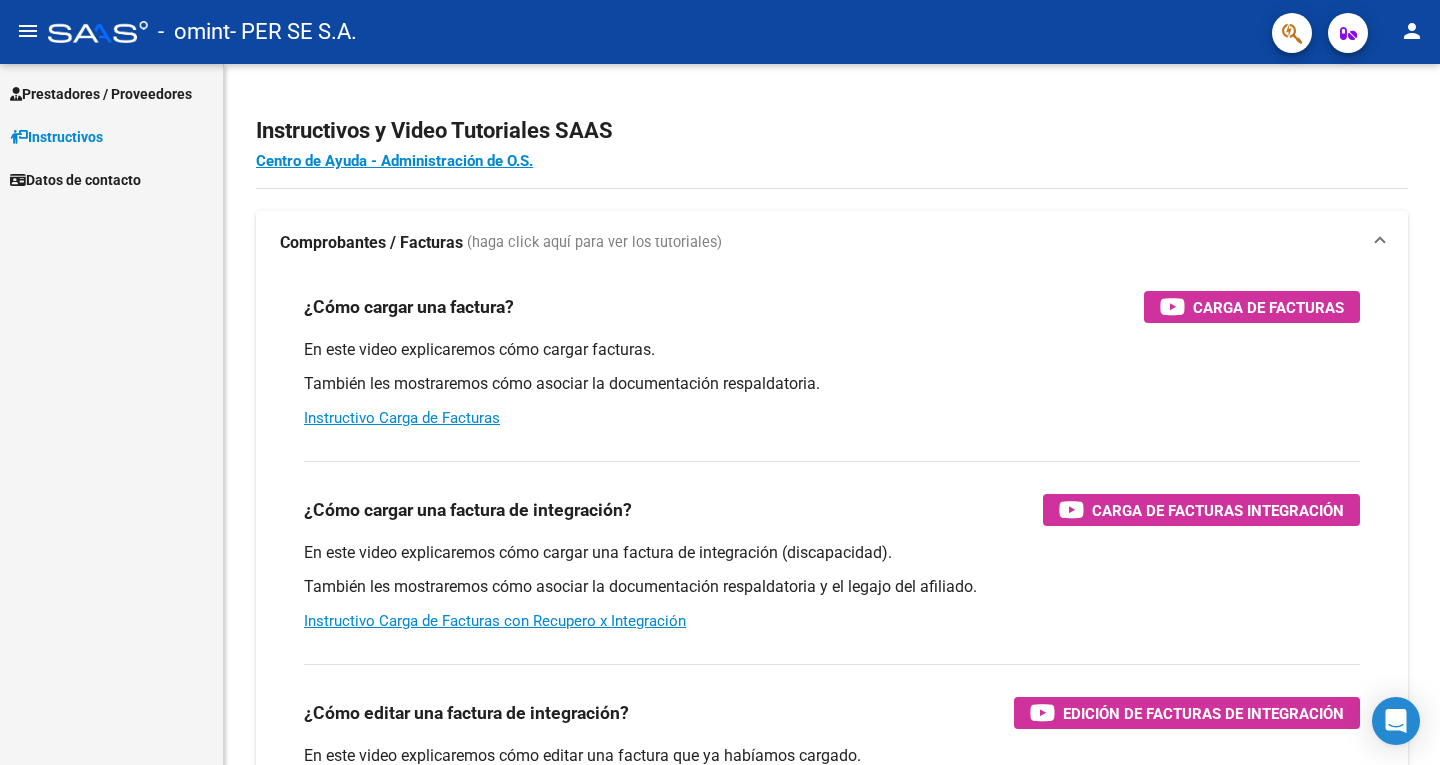 scroll, scrollTop: 0, scrollLeft: 0, axis: both 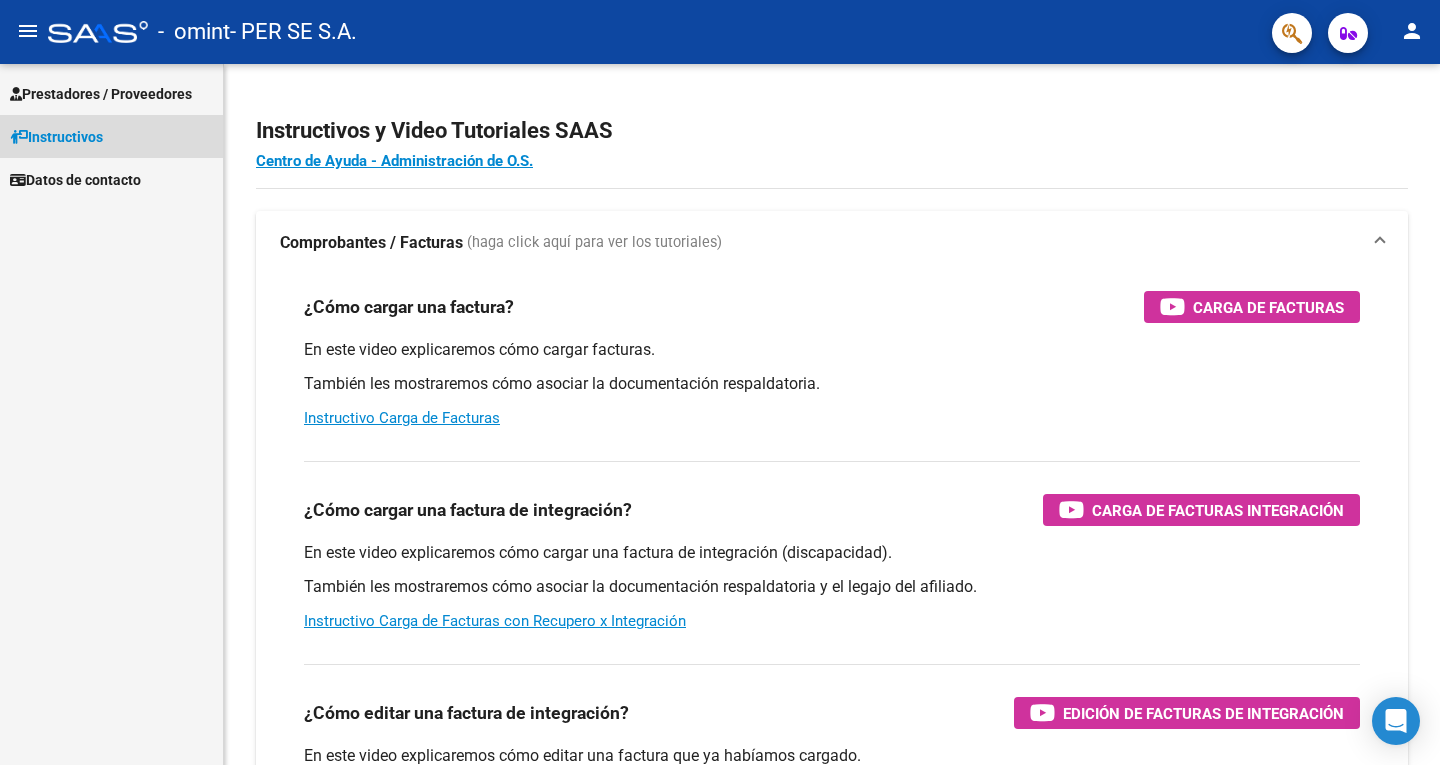 click on "Instructivos" at bounding box center [111, 136] 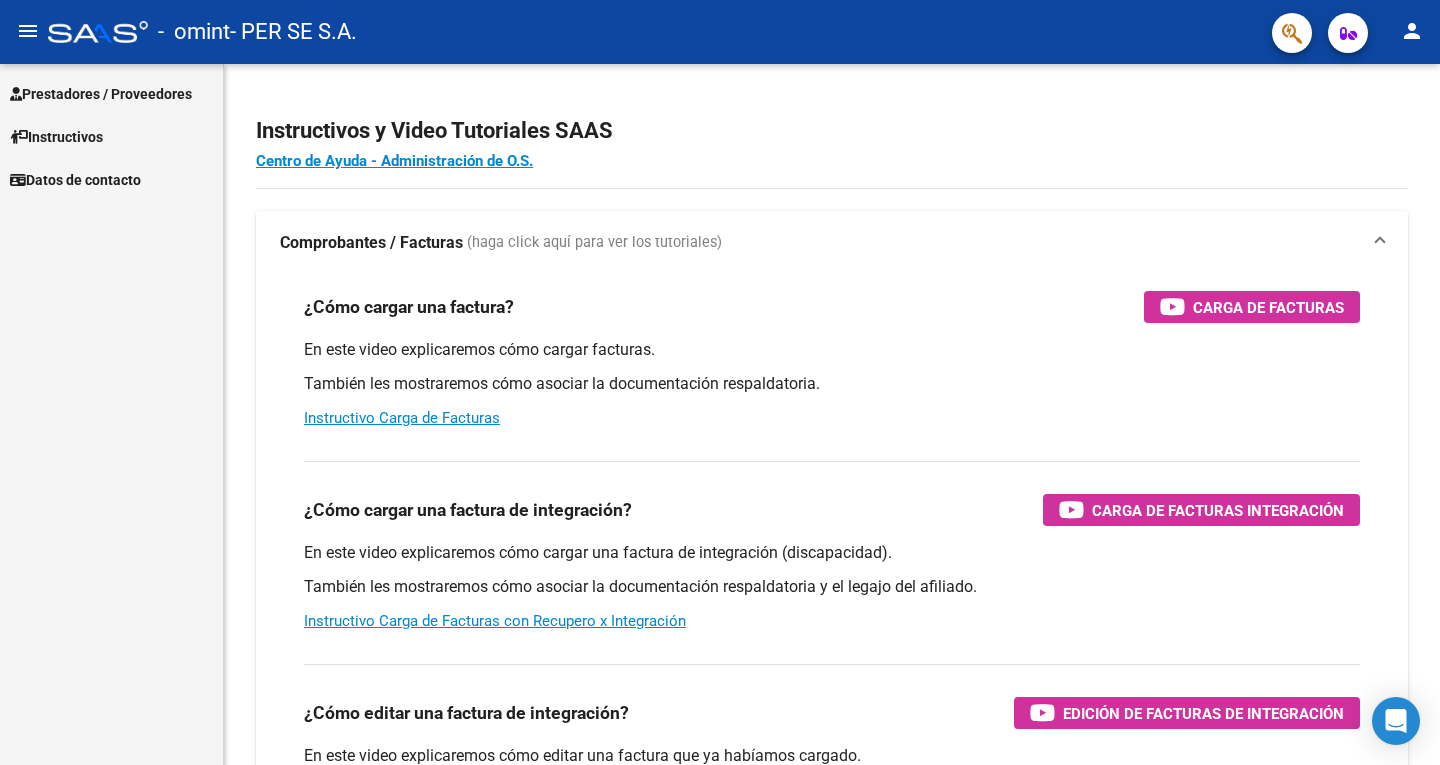 click on "Prestadores / Proveedores" at bounding box center (101, 94) 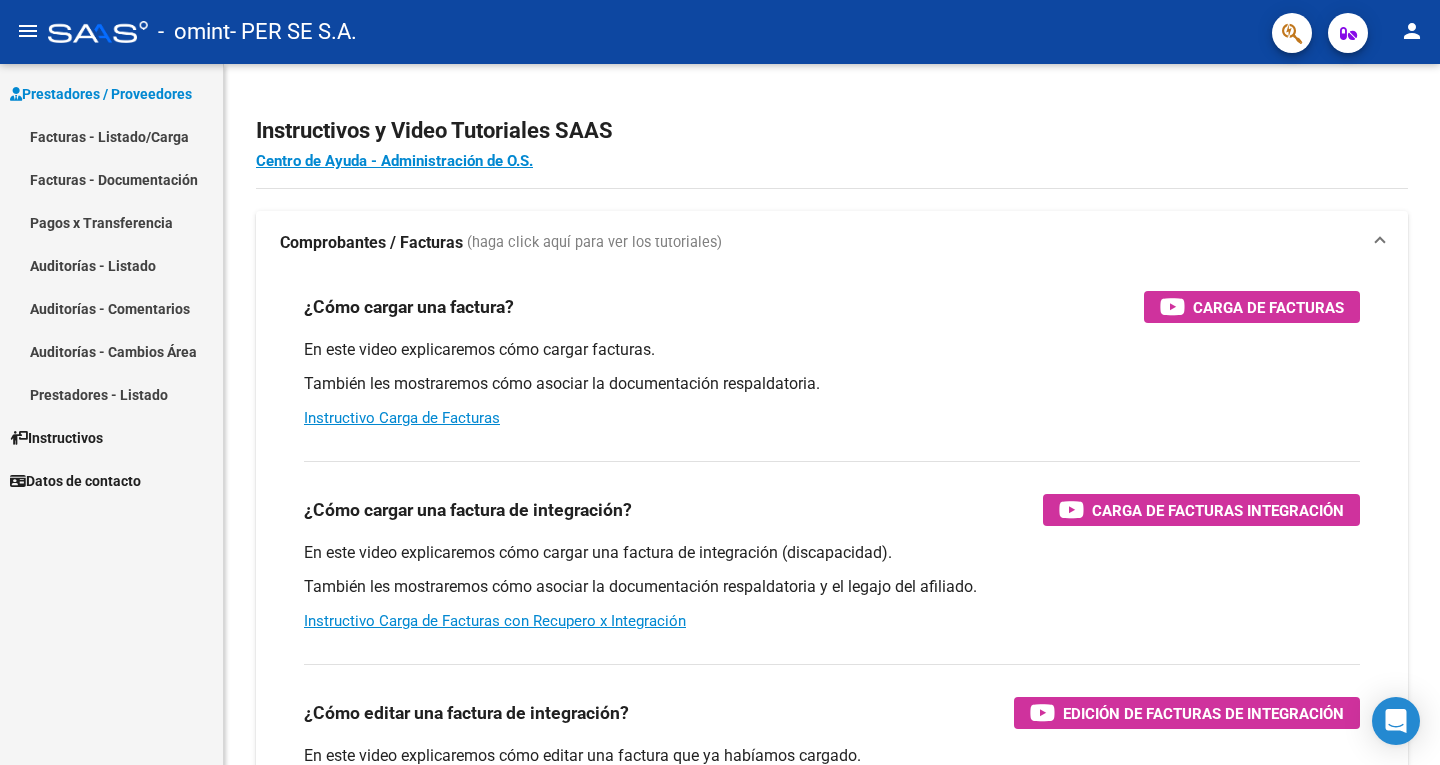 click on "Facturas - Listado/Carga" at bounding box center [111, 136] 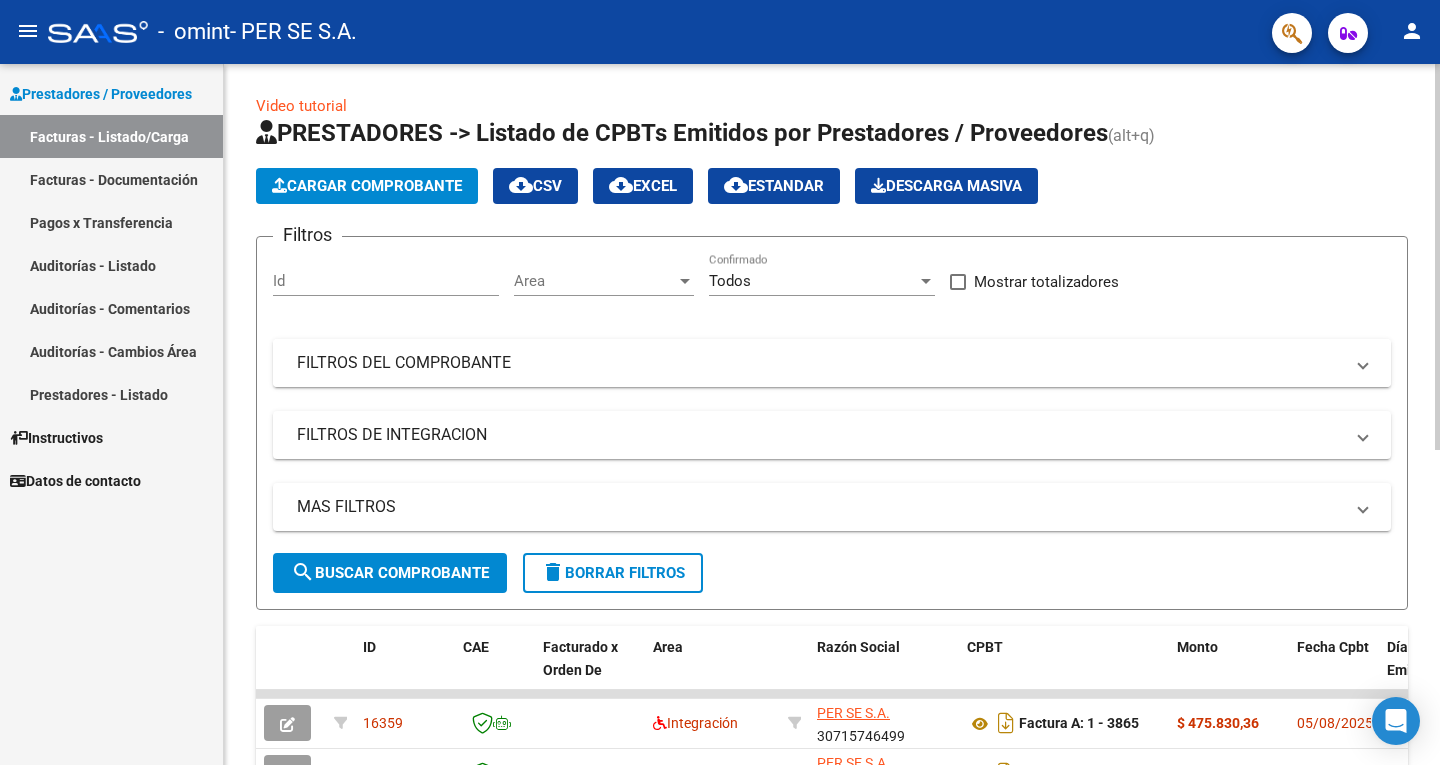 scroll, scrollTop: 0, scrollLeft: 0, axis: both 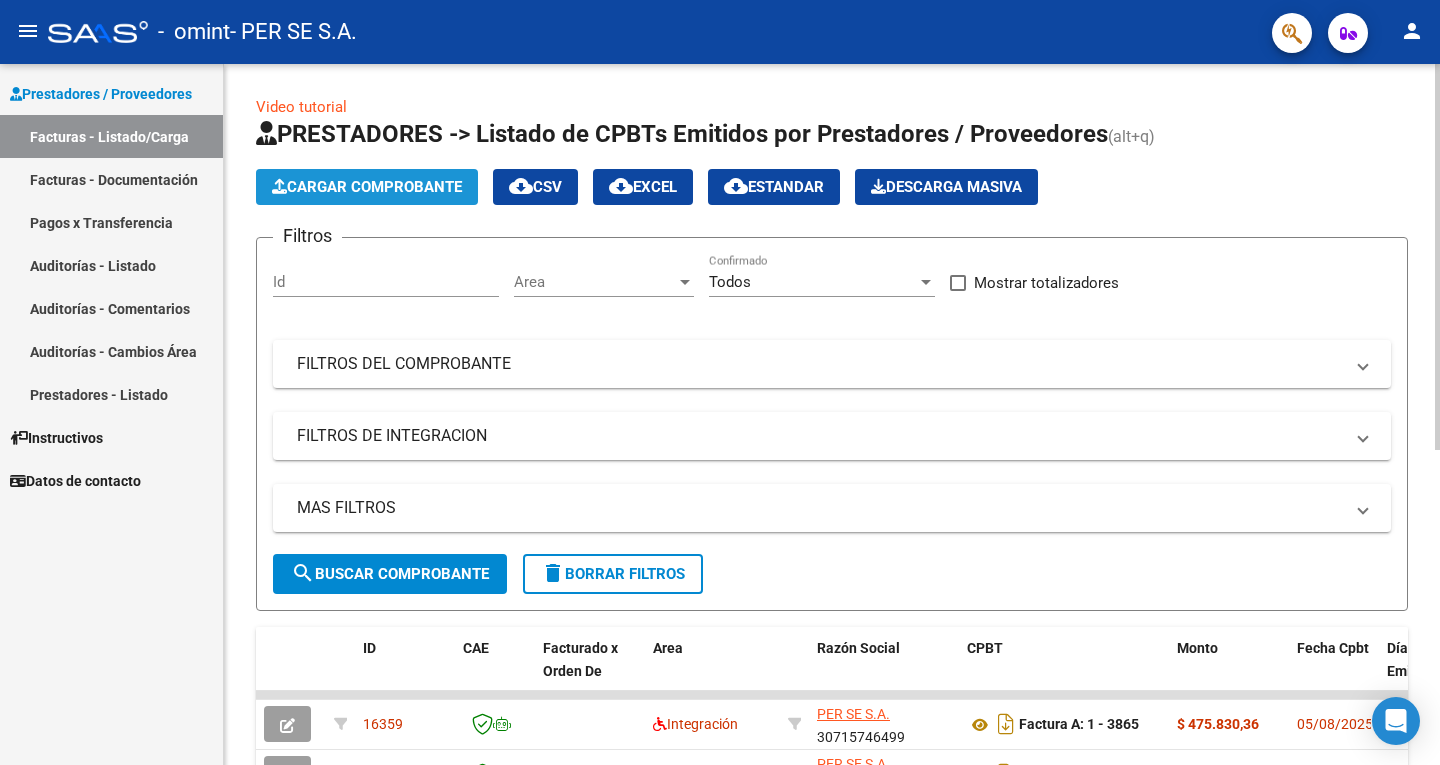 click on "Cargar Comprobante" 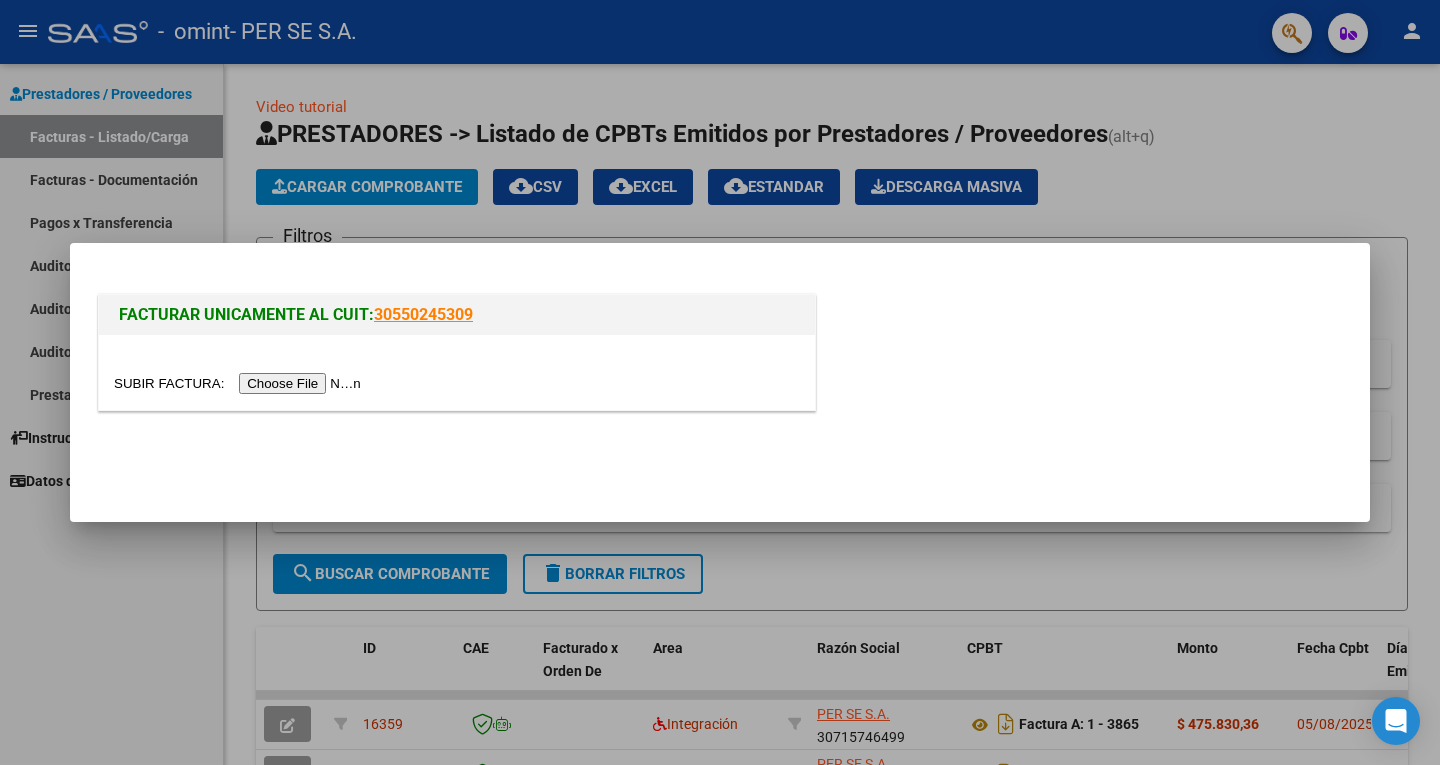 click at bounding box center (240, 383) 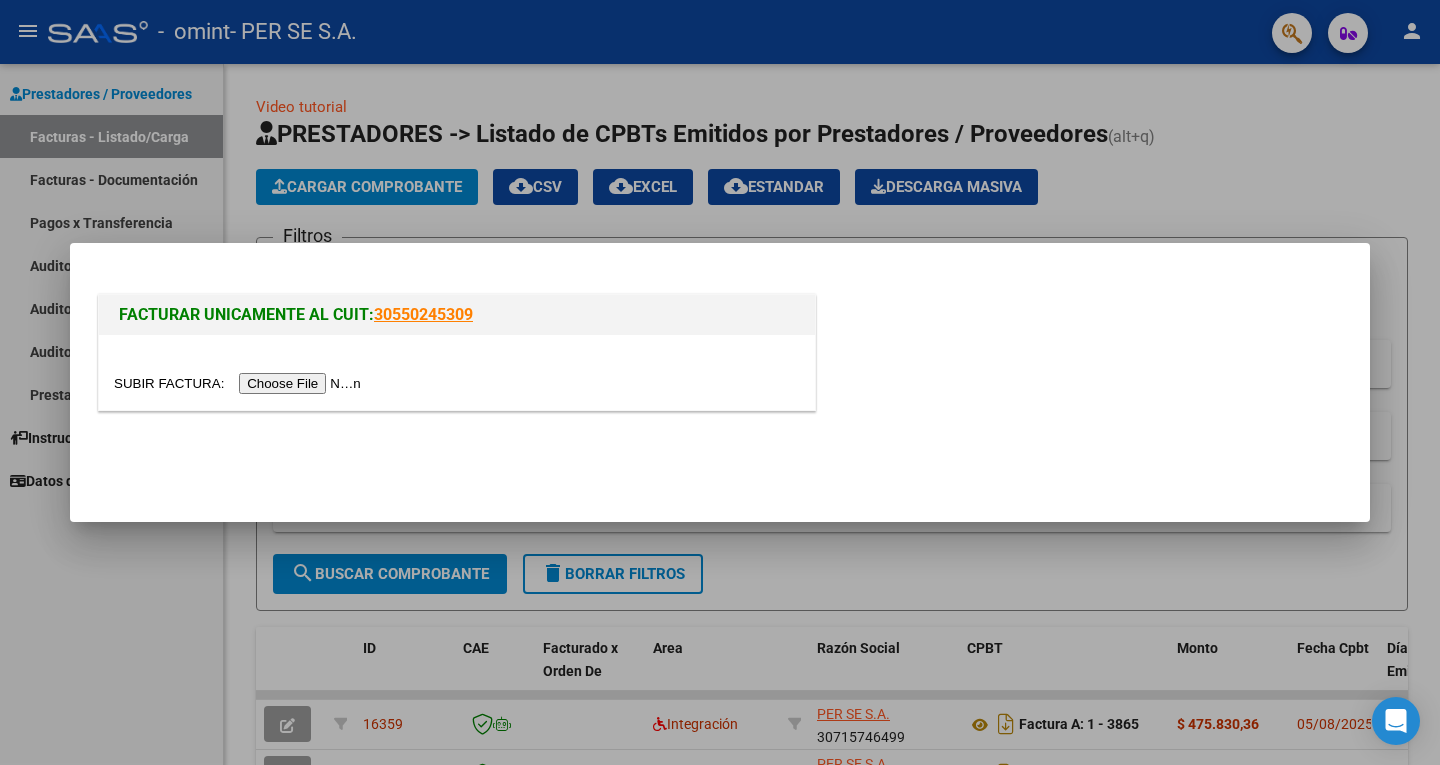 click at bounding box center (720, 382) 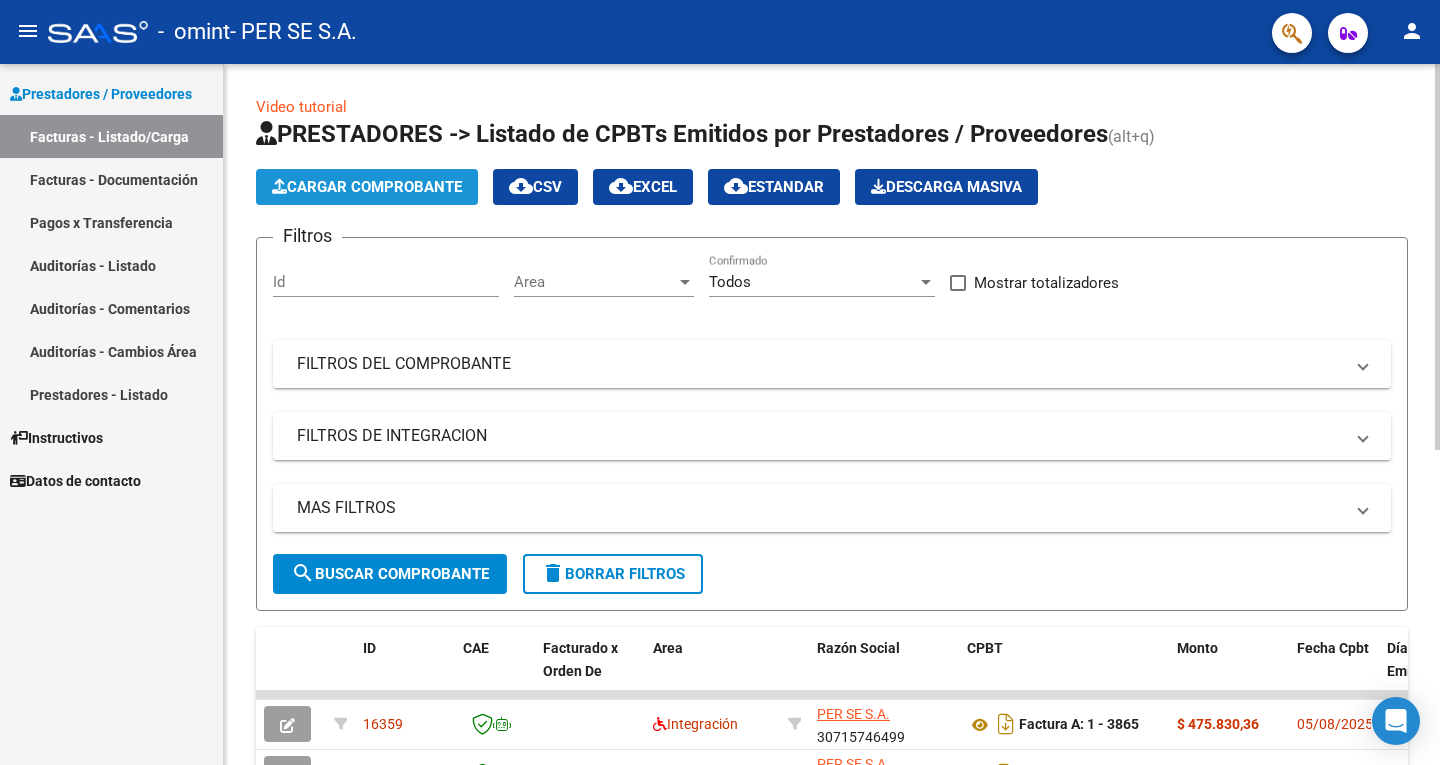 click on "Cargar Comprobante" 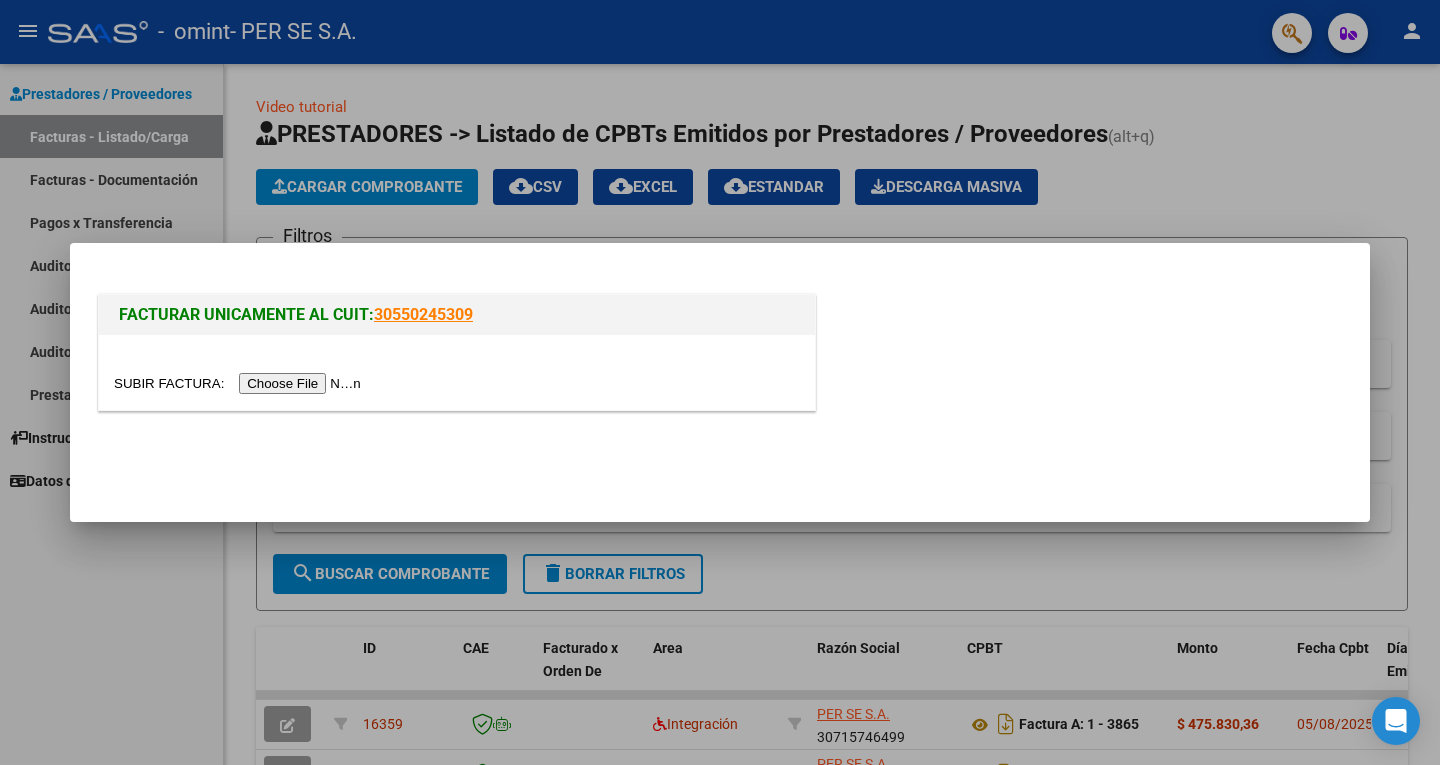 click at bounding box center (720, 382) 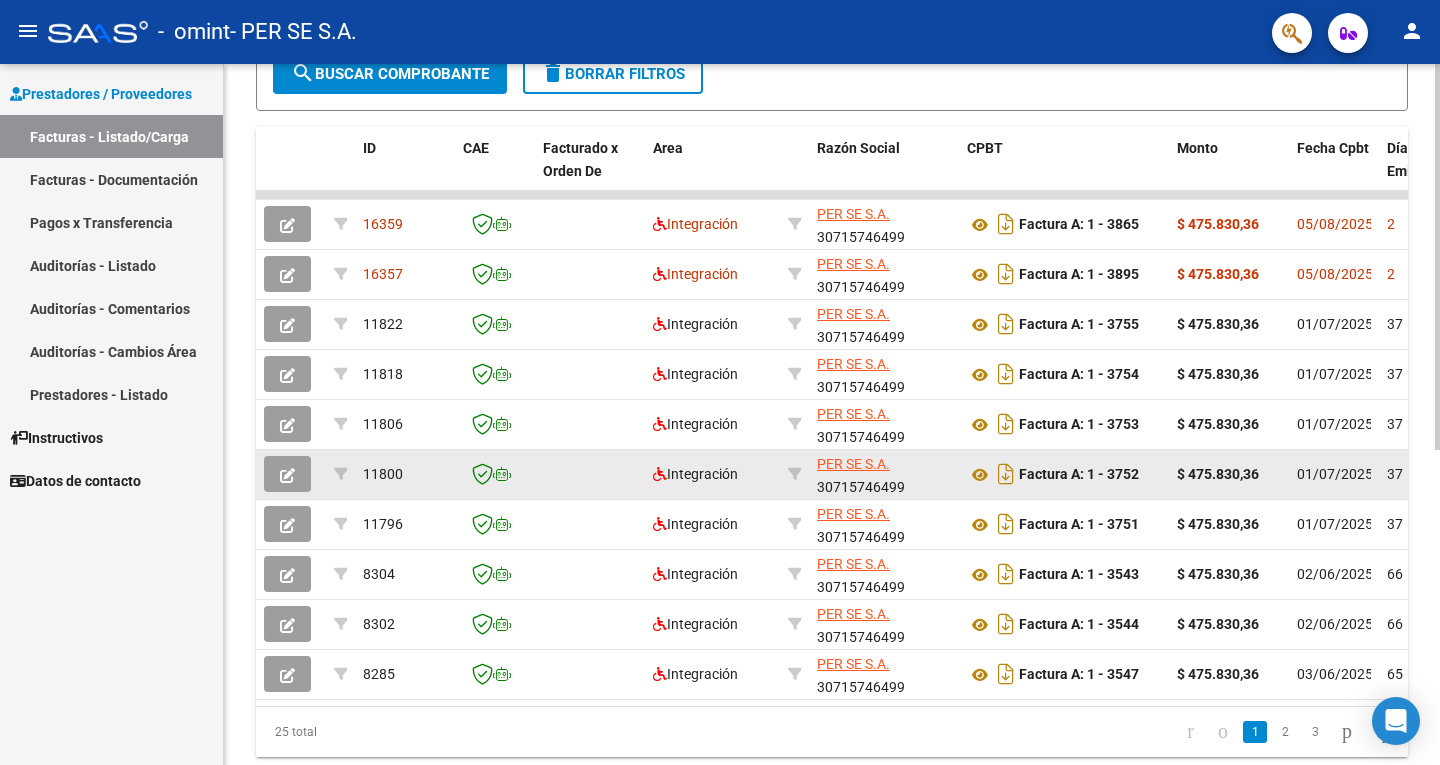 scroll, scrollTop: 571, scrollLeft: 0, axis: vertical 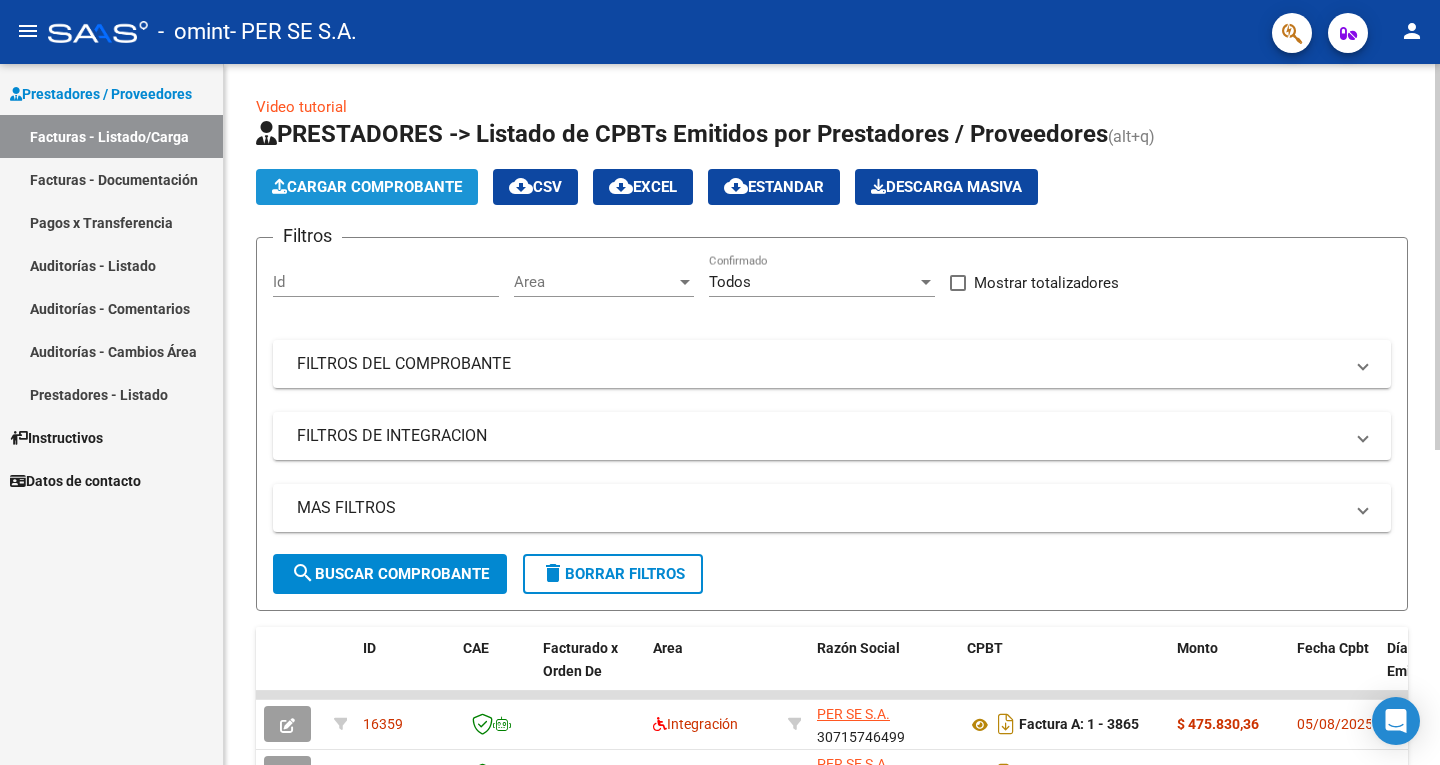 click on "Cargar Comprobante" 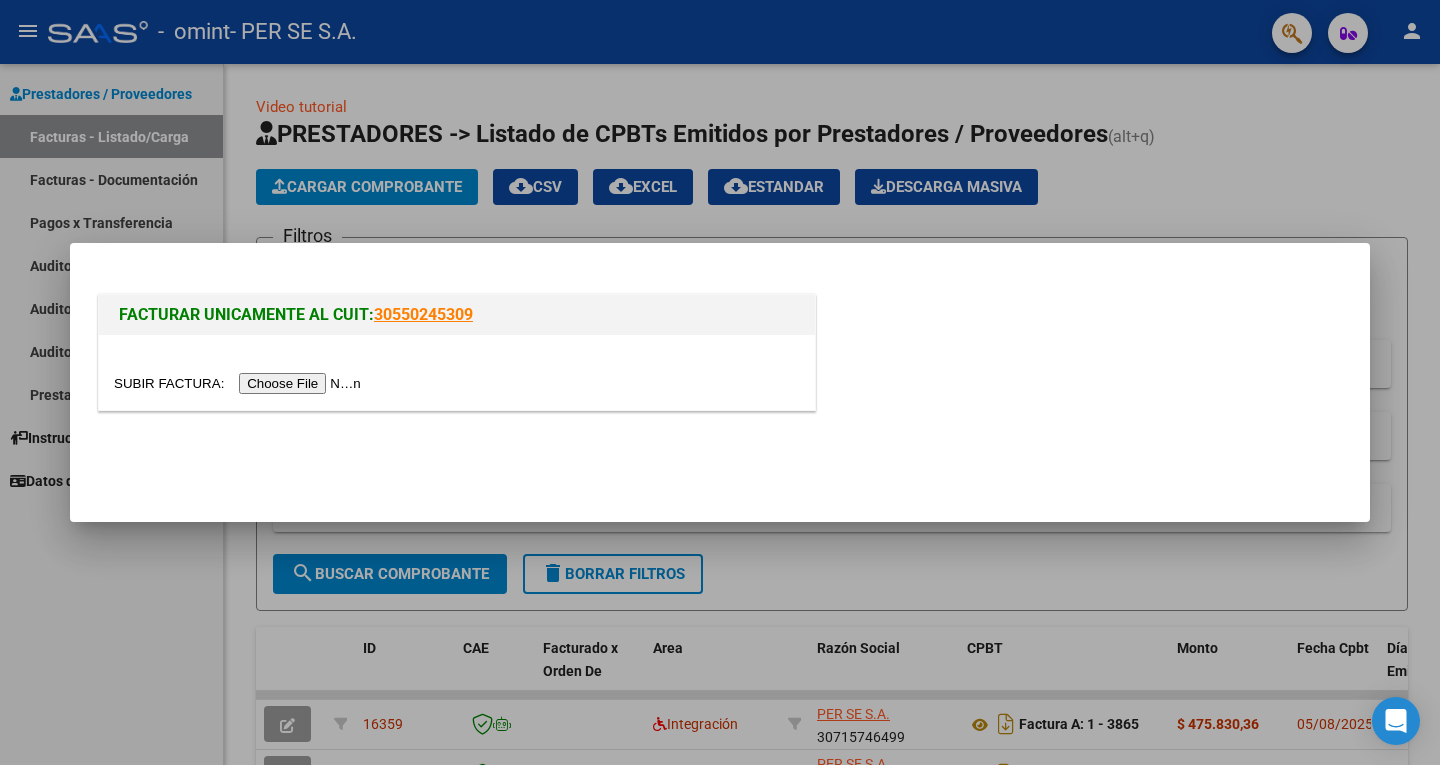 click at bounding box center [240, 383] 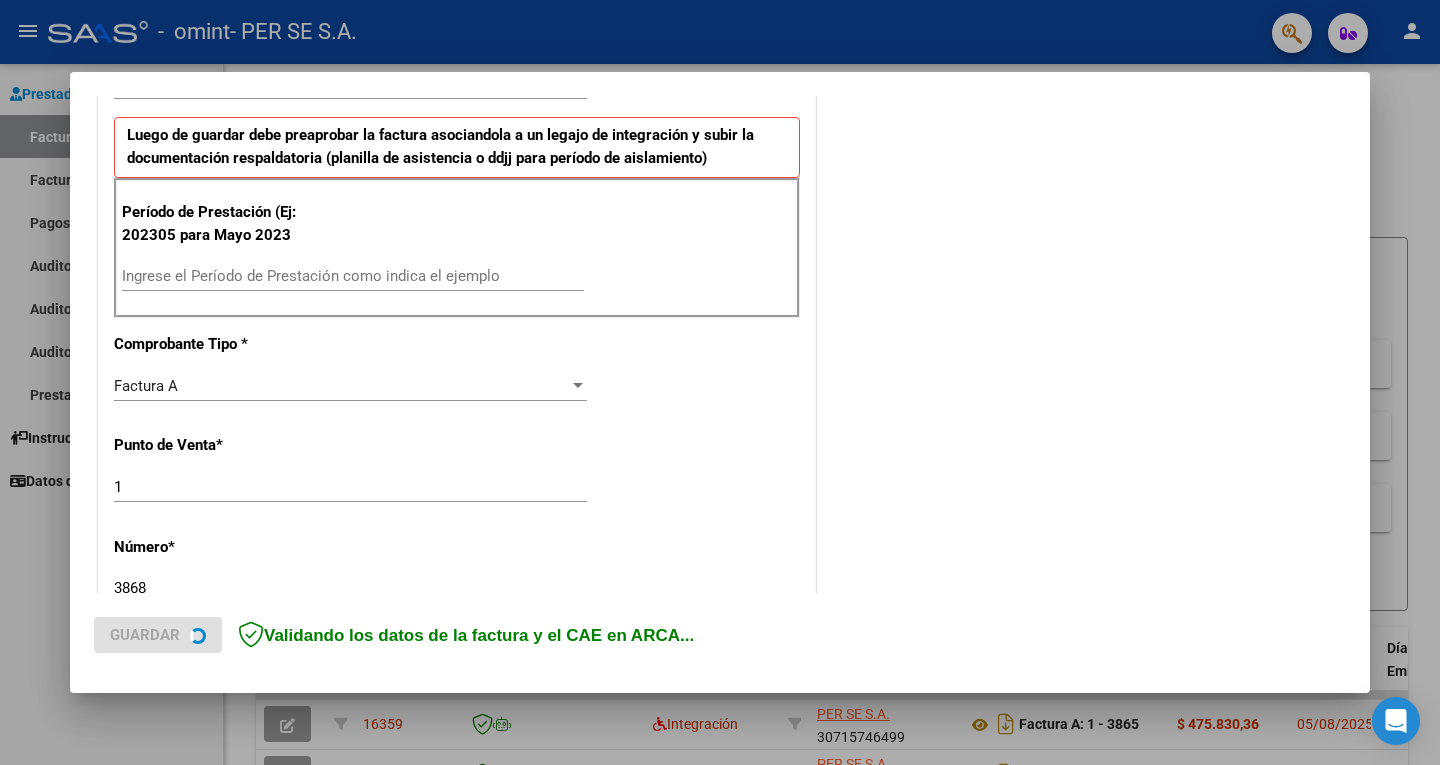 scroll, scrollTop: 500, scrollLeft: 0, axis: vertical 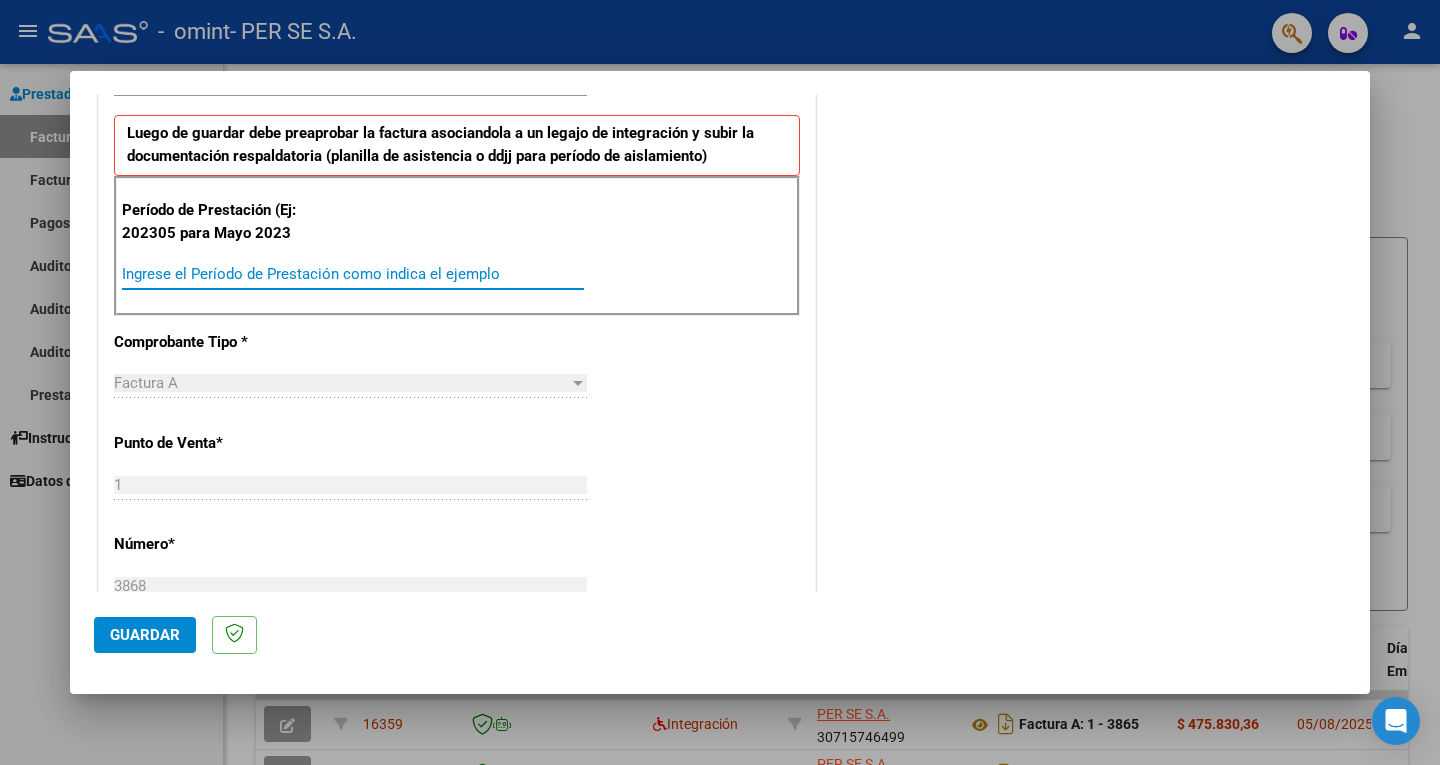click on "Ingrese el Período de Prestación como indica el ejemplo" at bounding box center (353, 274) 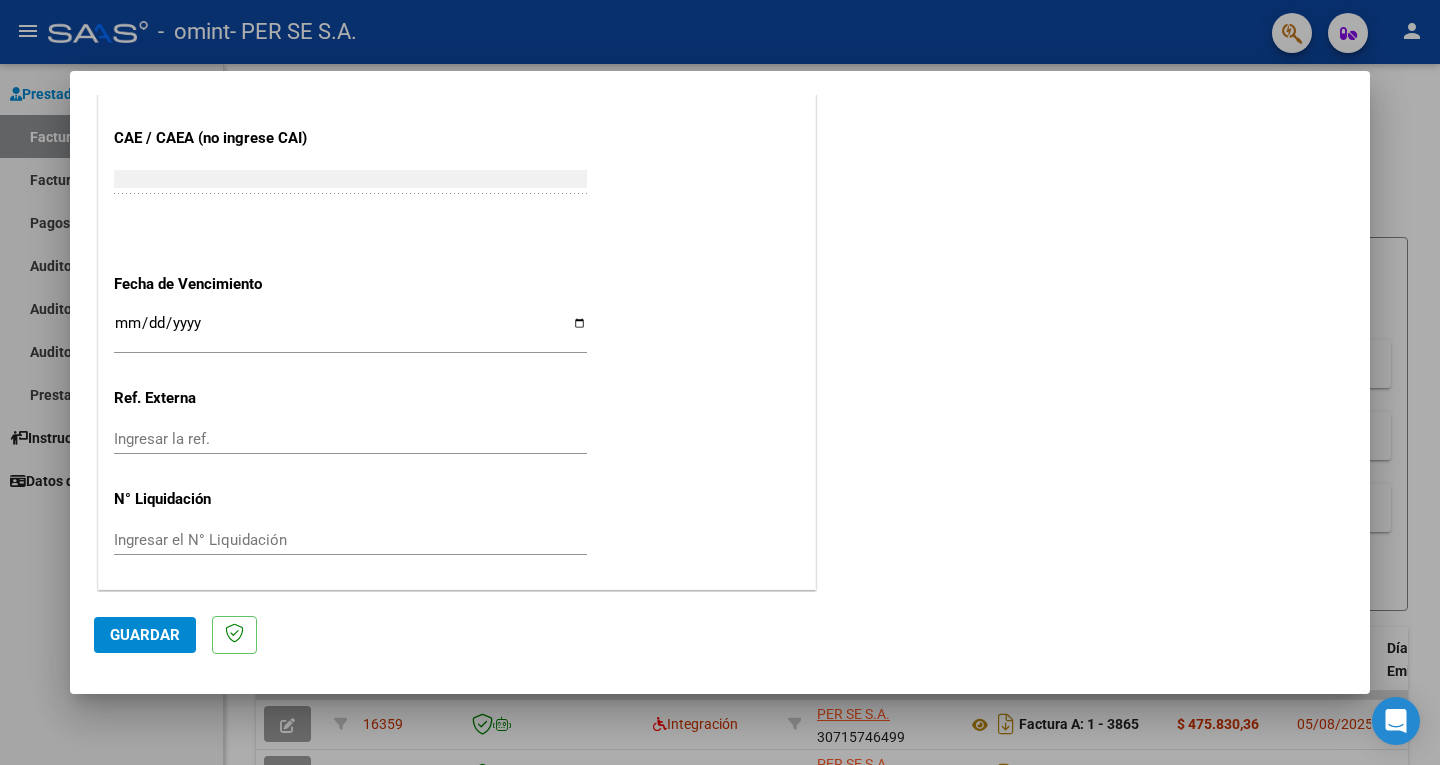 scroll, scrollTop: 1225, scrollLeft: 0, axis: vertical 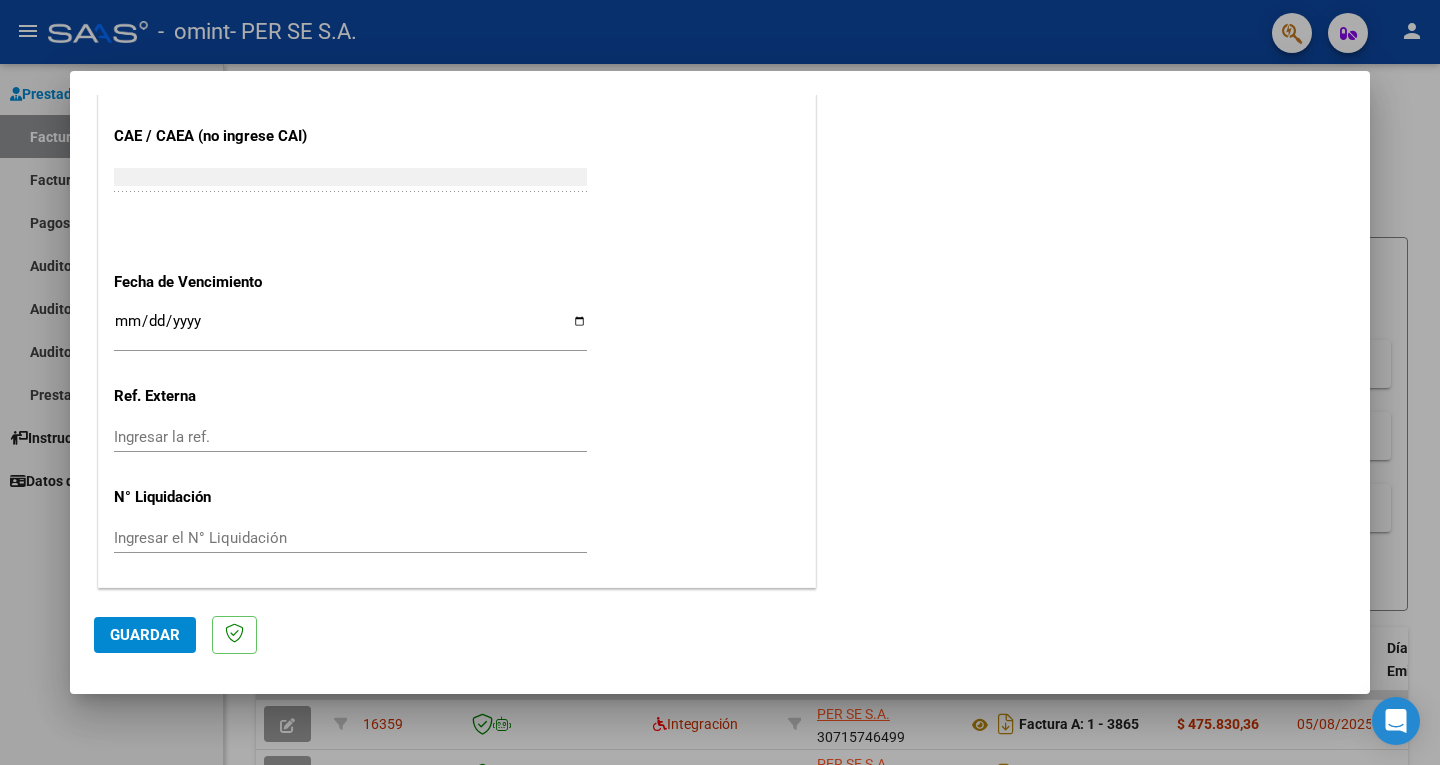 type on "202507" 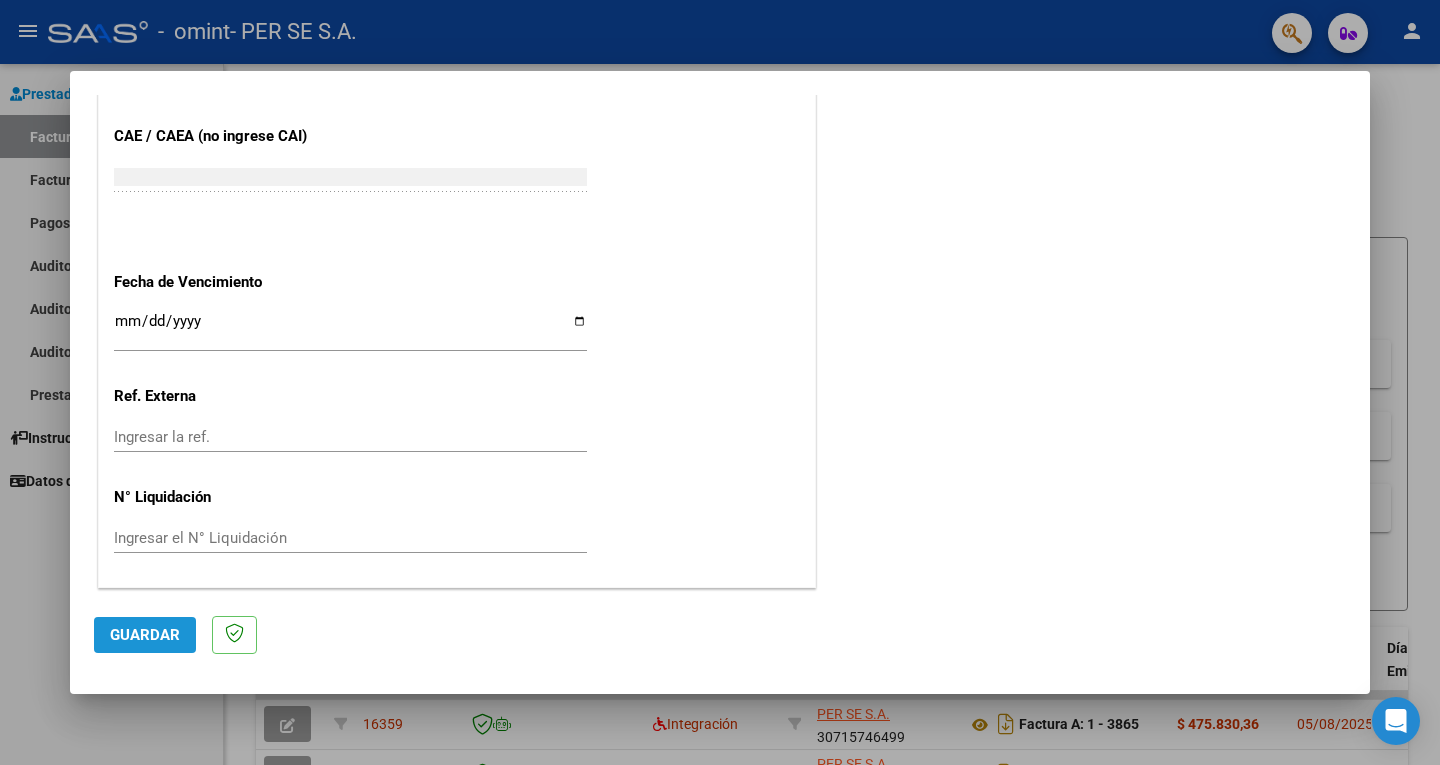 click on "Guardar" 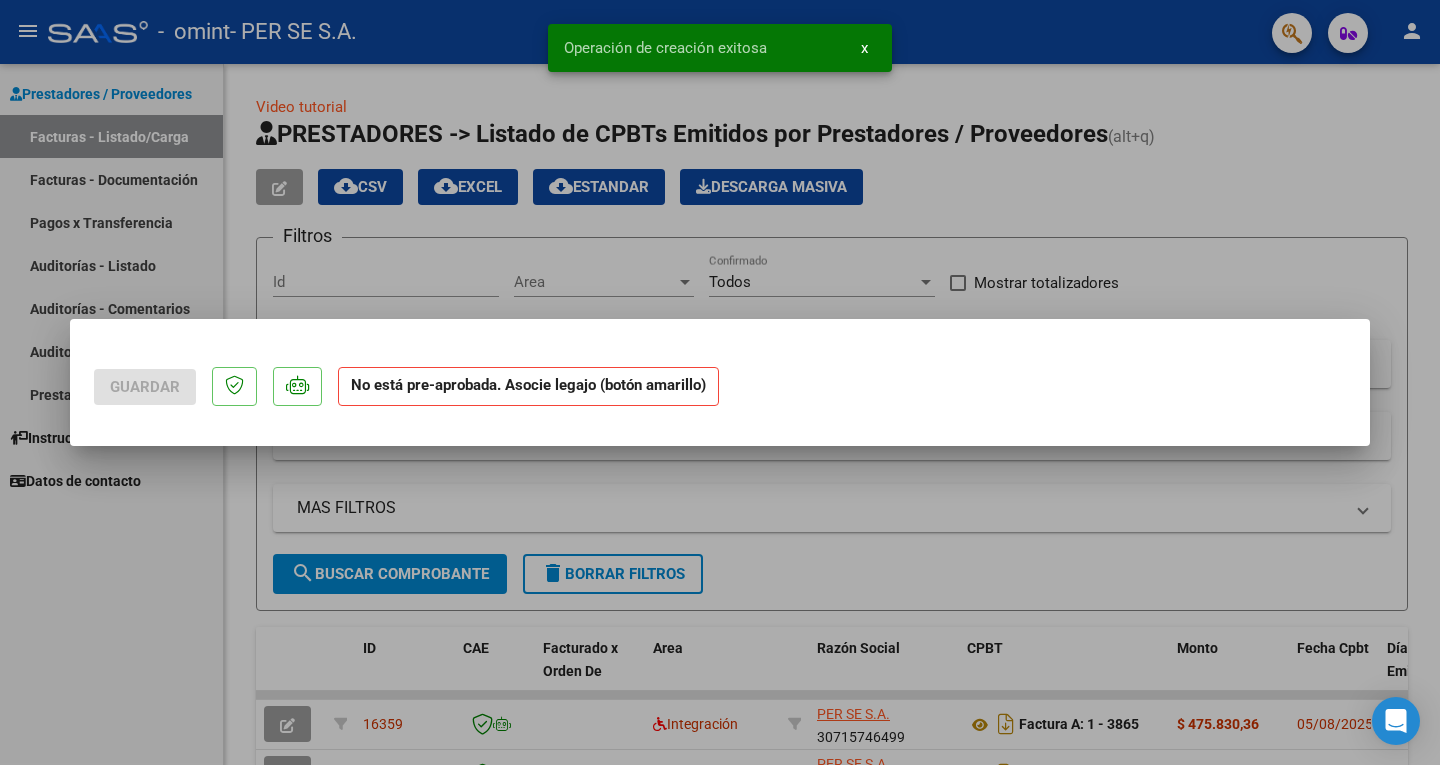 scroll, scrollTop: 0, scrollLeft: 0, axis: both 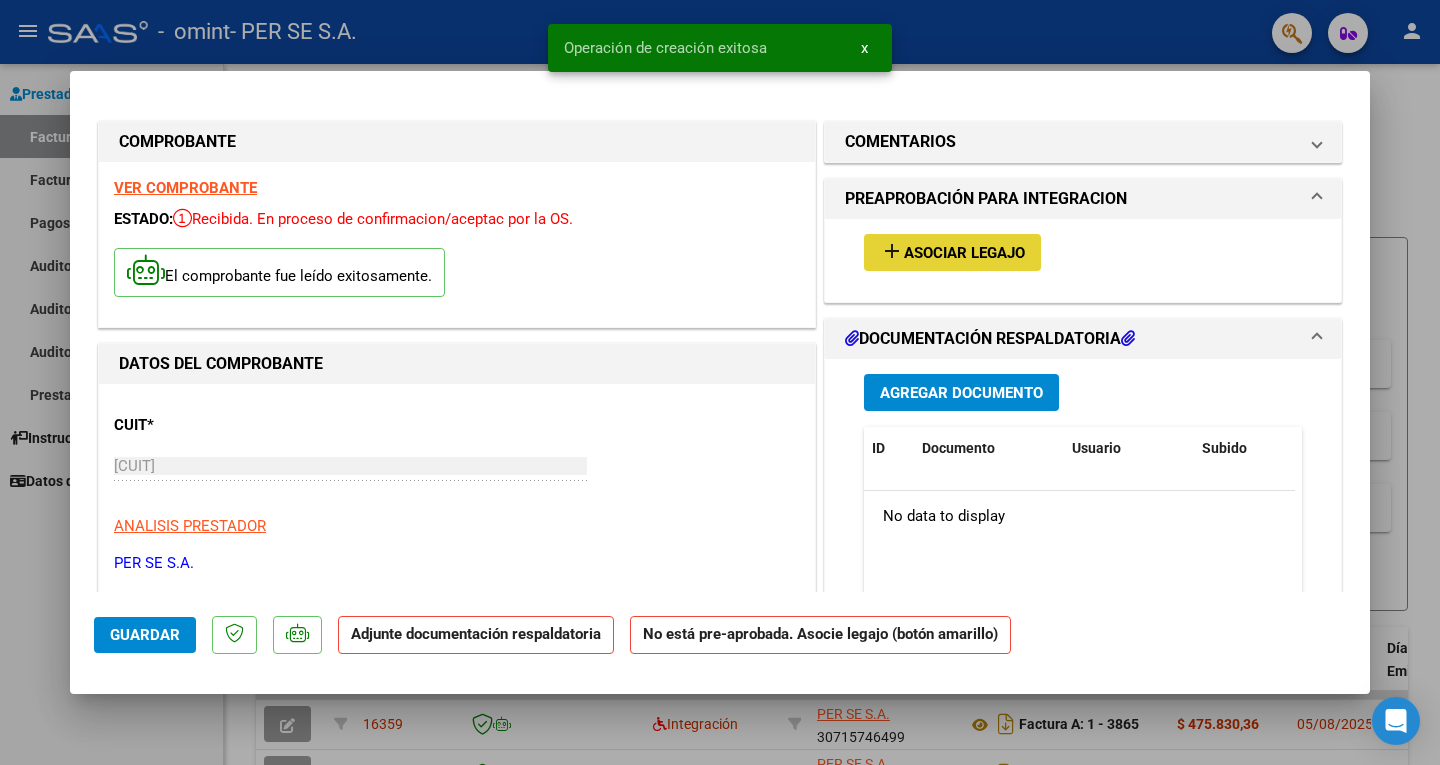 click on "add Asociar Legajo" at bounding box center (952, 252) 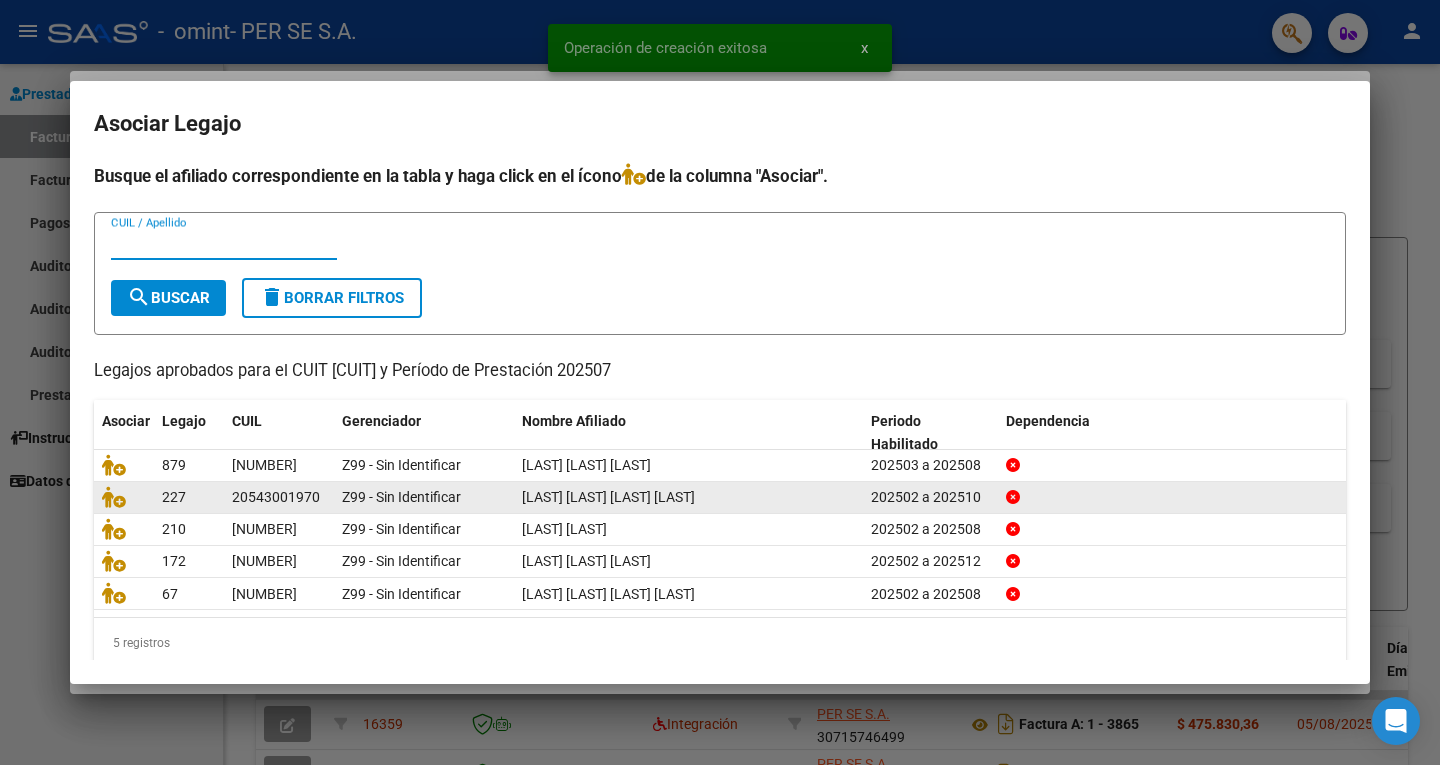 scroll, scrollTop: 29, scrollLeft: 0, axis: vertical 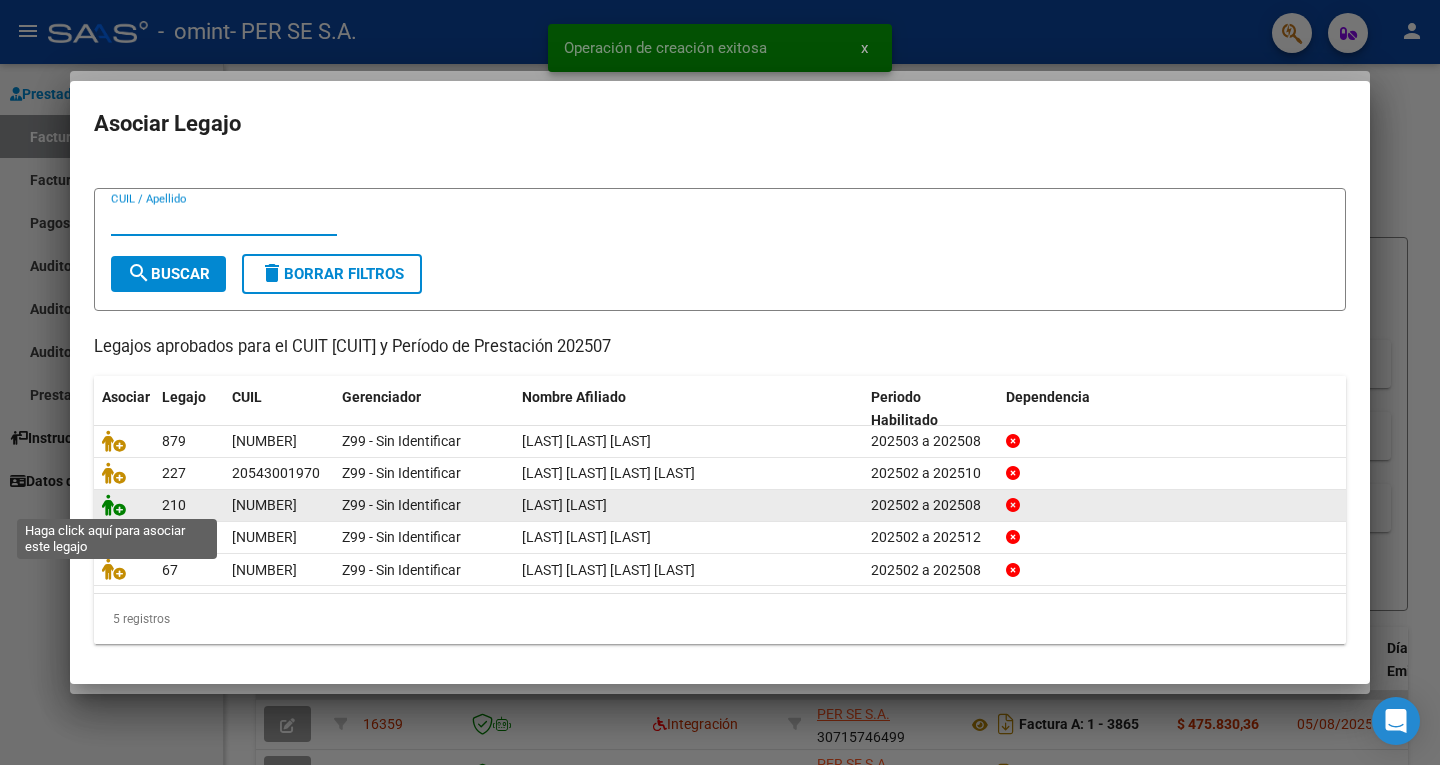 click 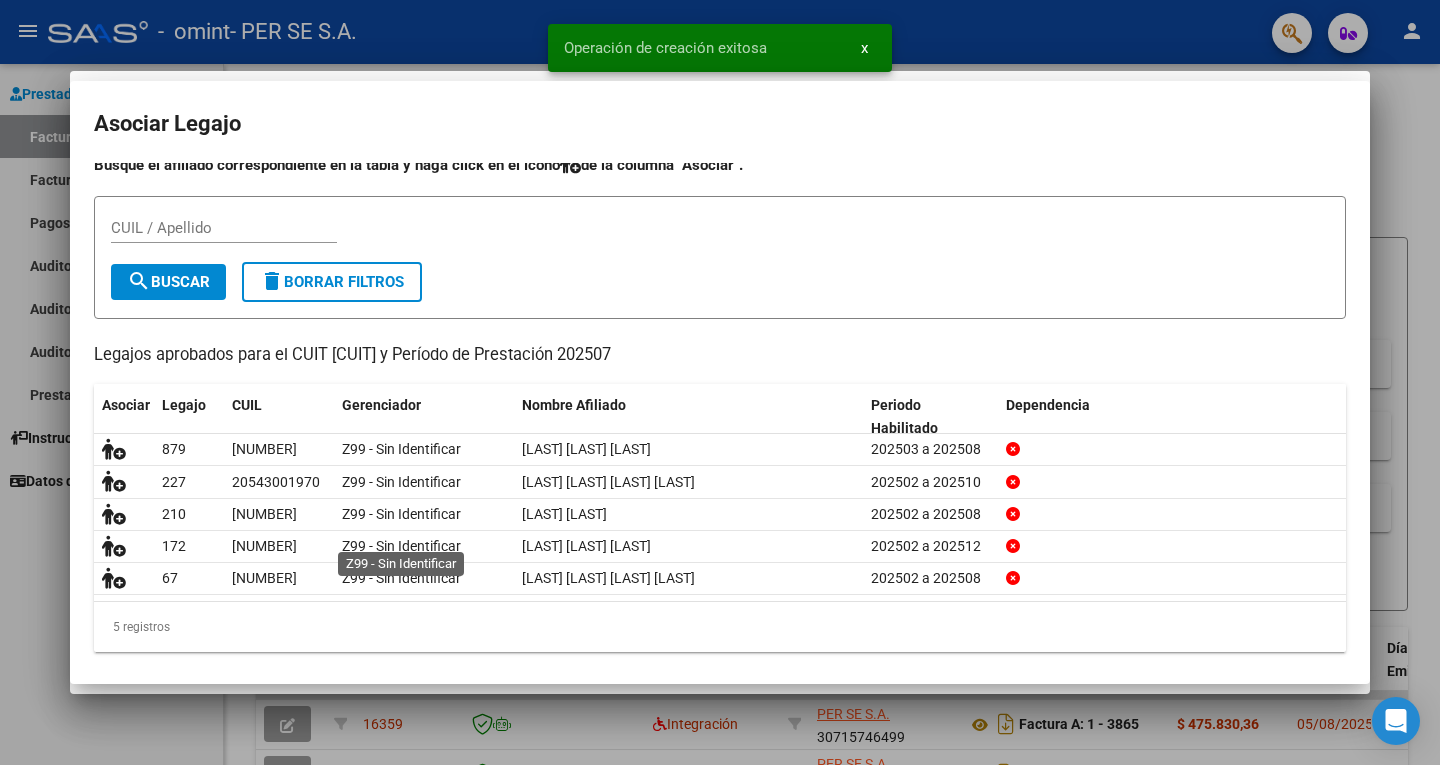 scroll, scrollTop: 0, scrollLeft: 0, axis: both 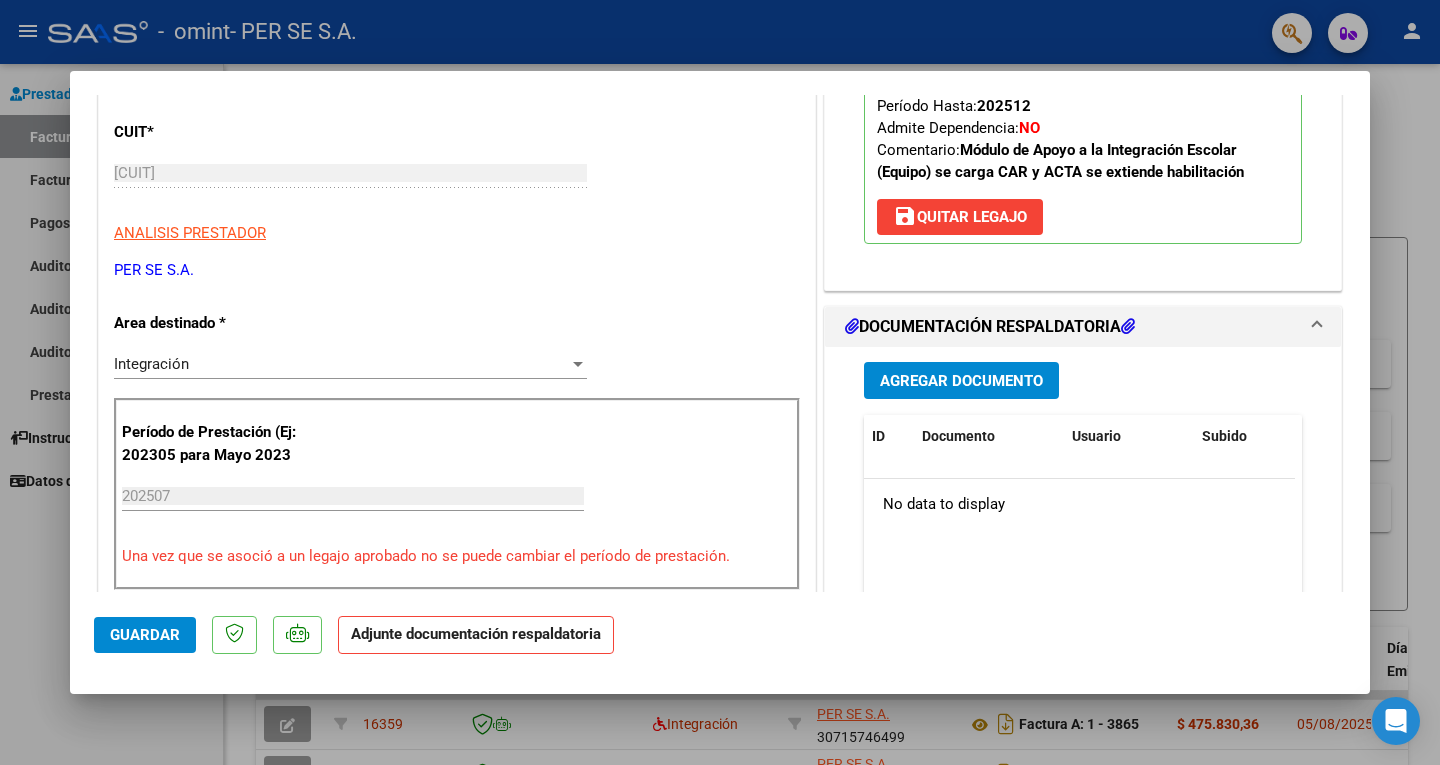 click on "Agregar Documento" at bounding box center [961, 381] 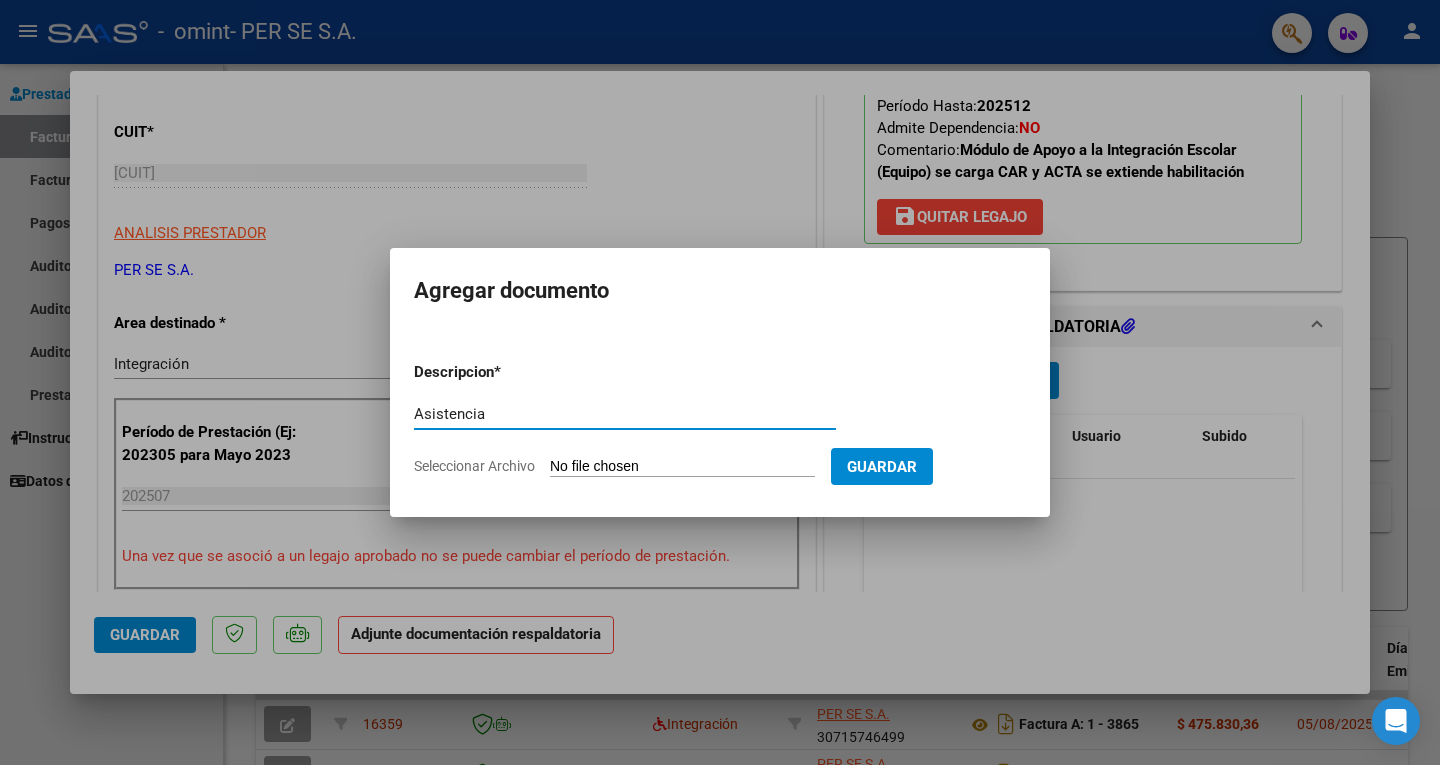 type on "Asistencia" 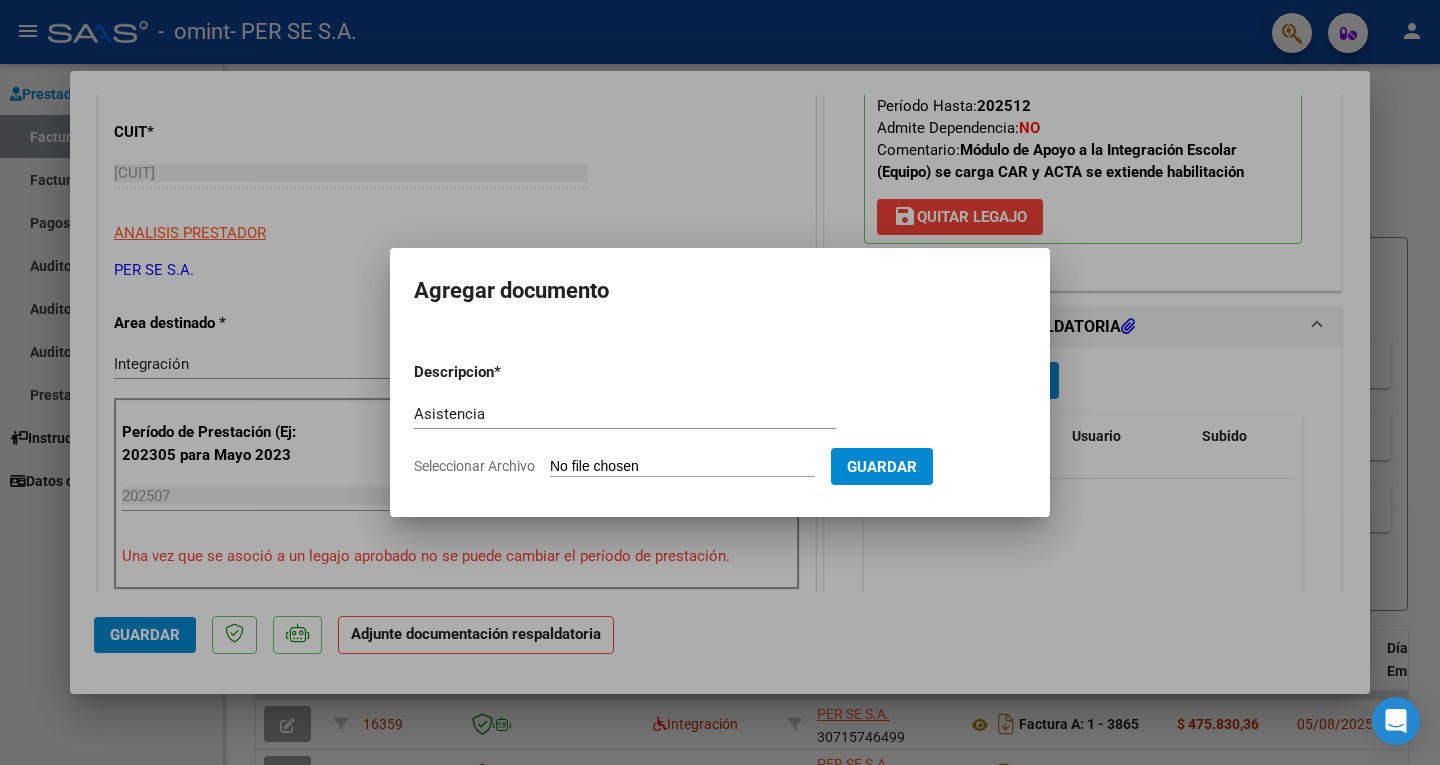 click on "Descripcion  *   Asistencia Escriba aquí una descripcion  Seleccionar Archivo Guardar" at bounding box center [720, 419] 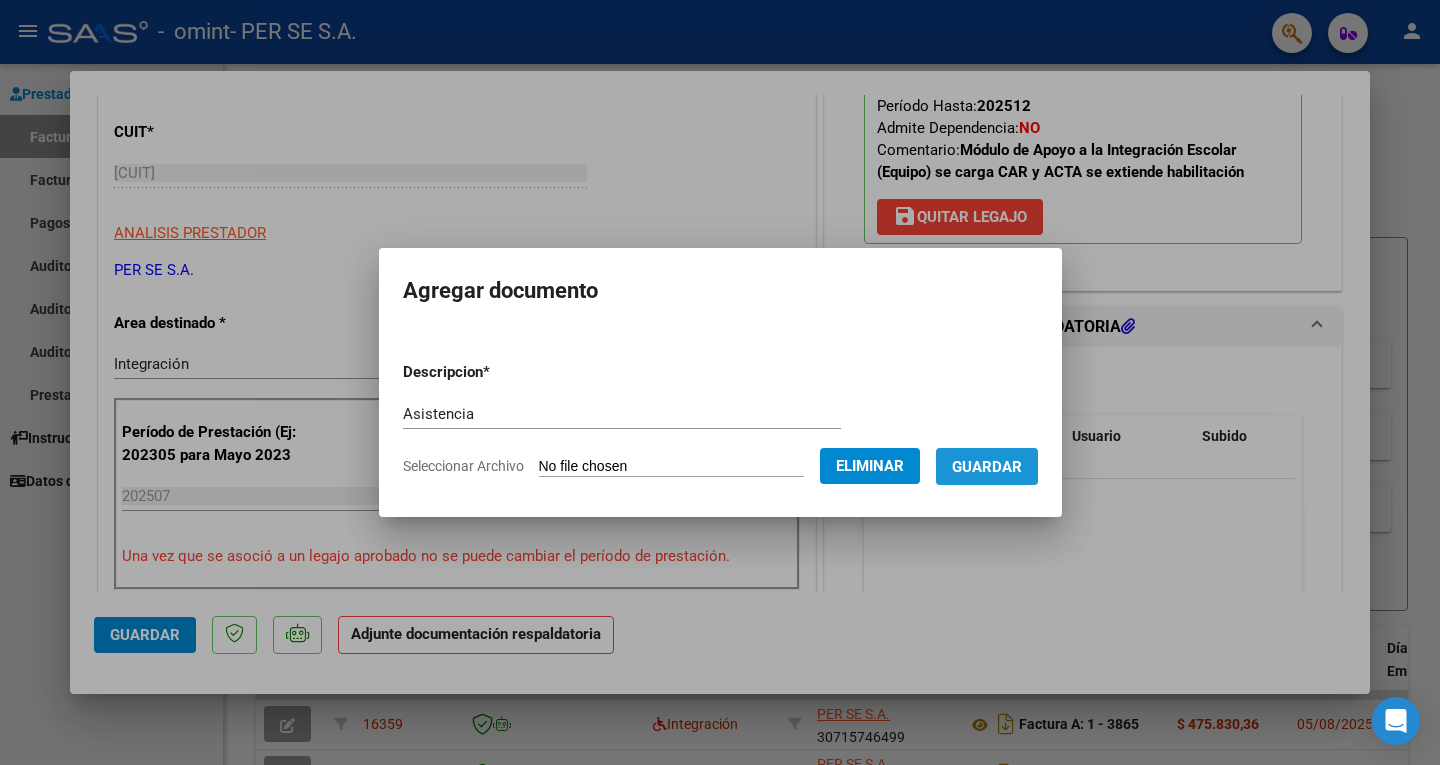 click on "Guardar" at bounding box center [987, 466] 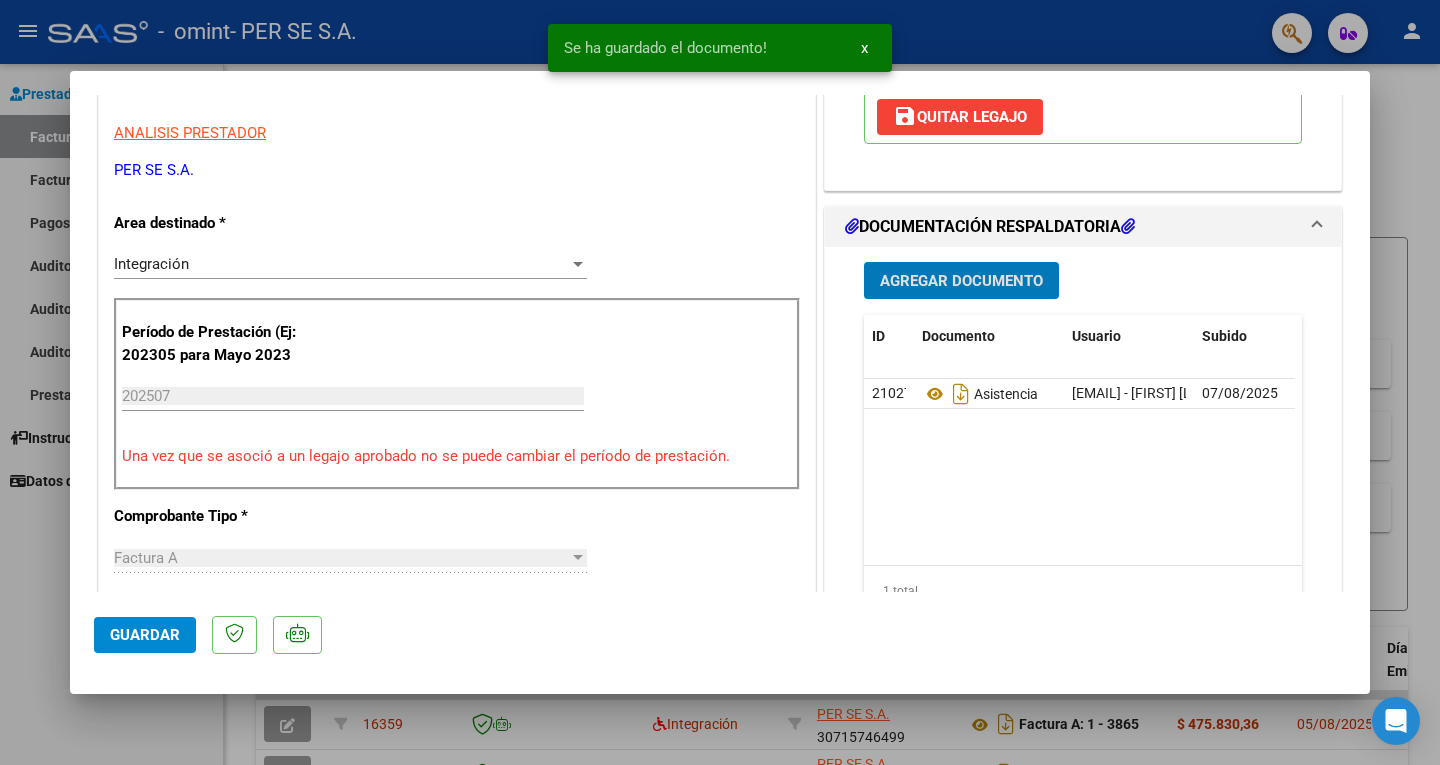 scroll, scrollTop: 193, scrollLeft: 0, axis: vertical 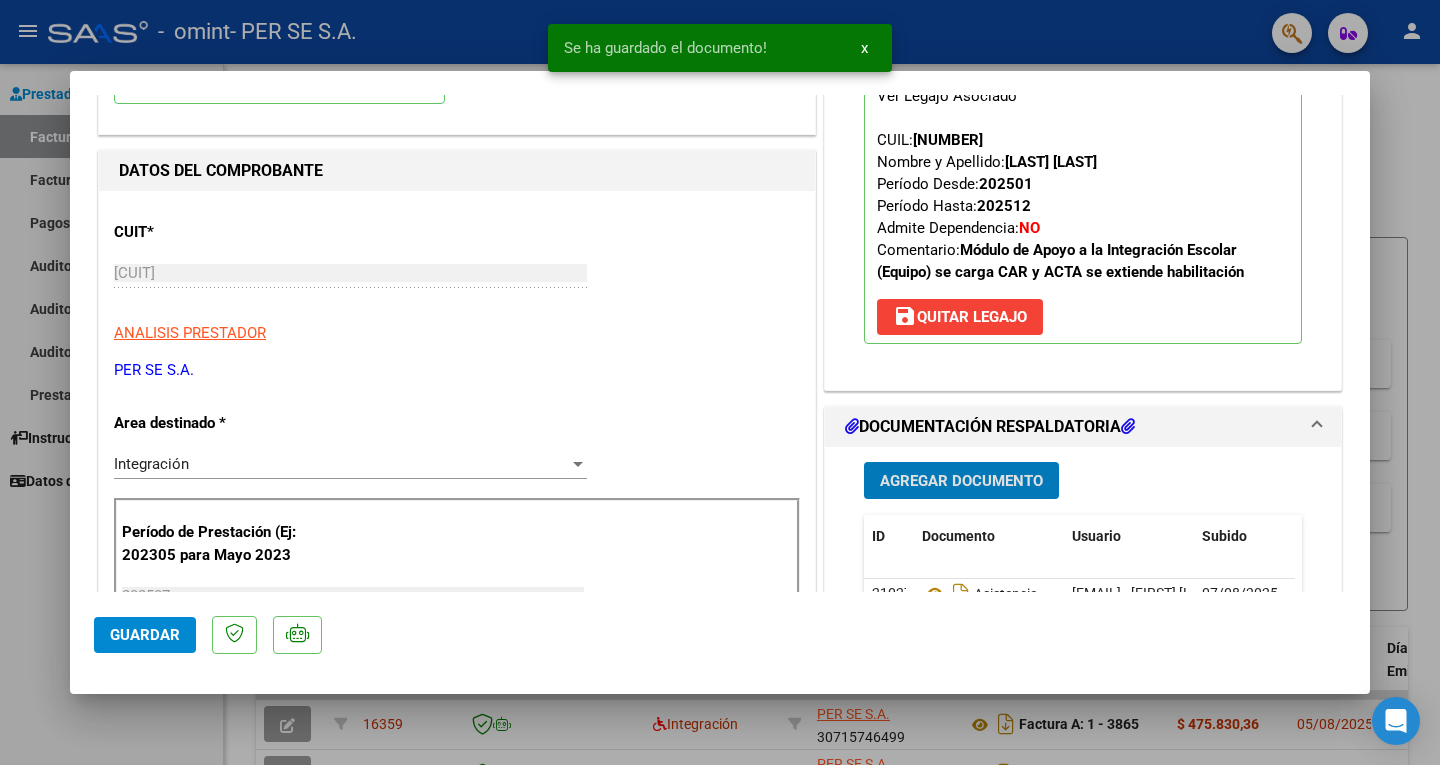 click on "Guardar" 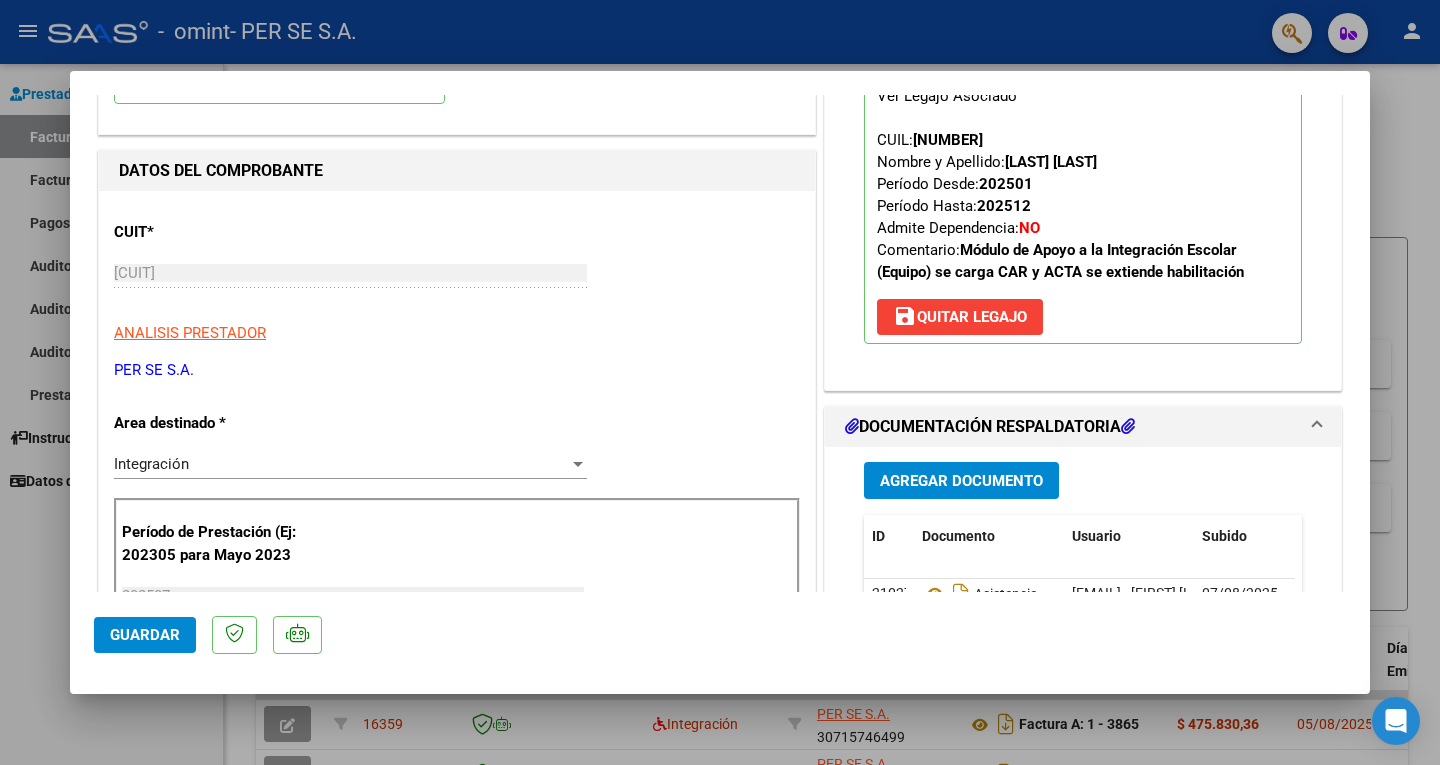 click at bounding box center [720, 382] 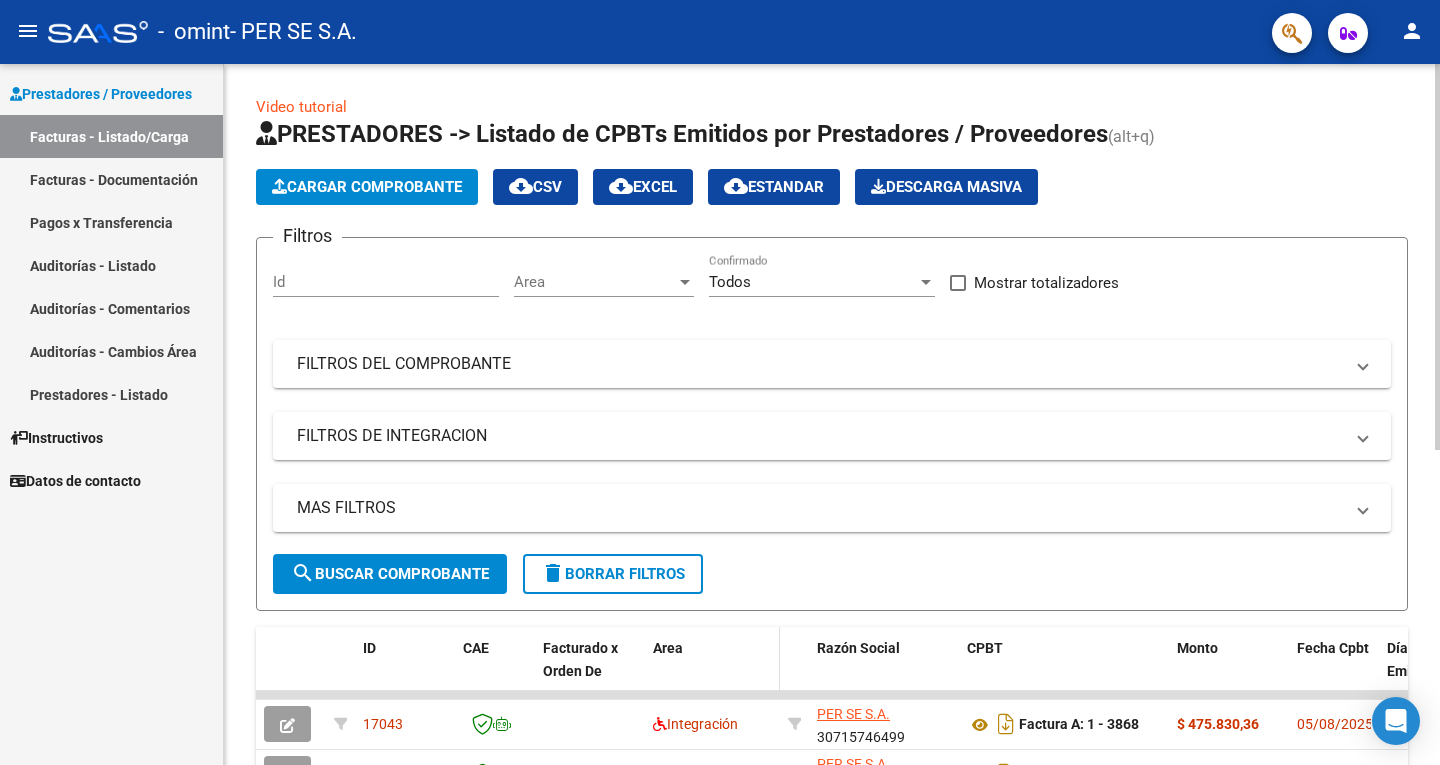 scroll, scrollTop: 200, scrollLeft: 0, axis: vertical 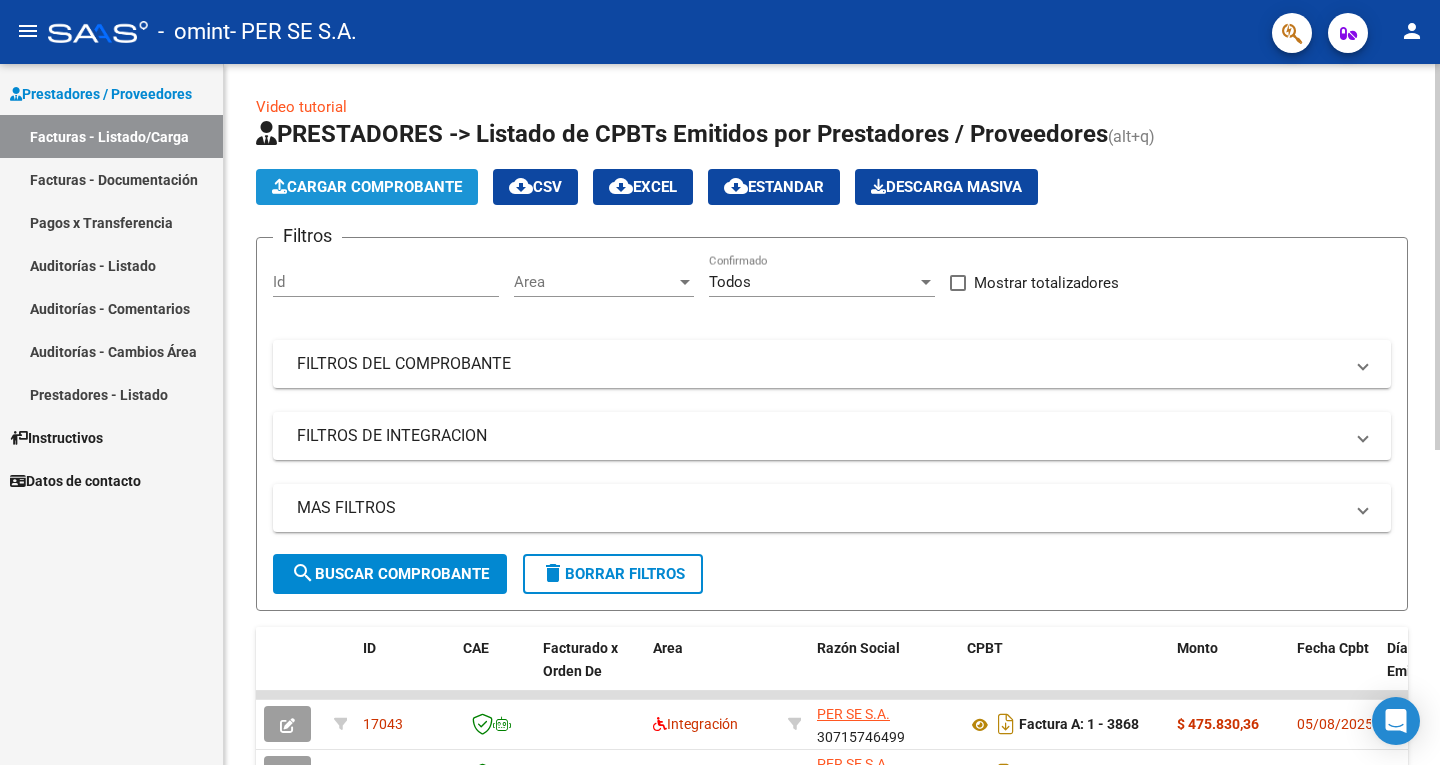 click on "Cargar Comprobante" 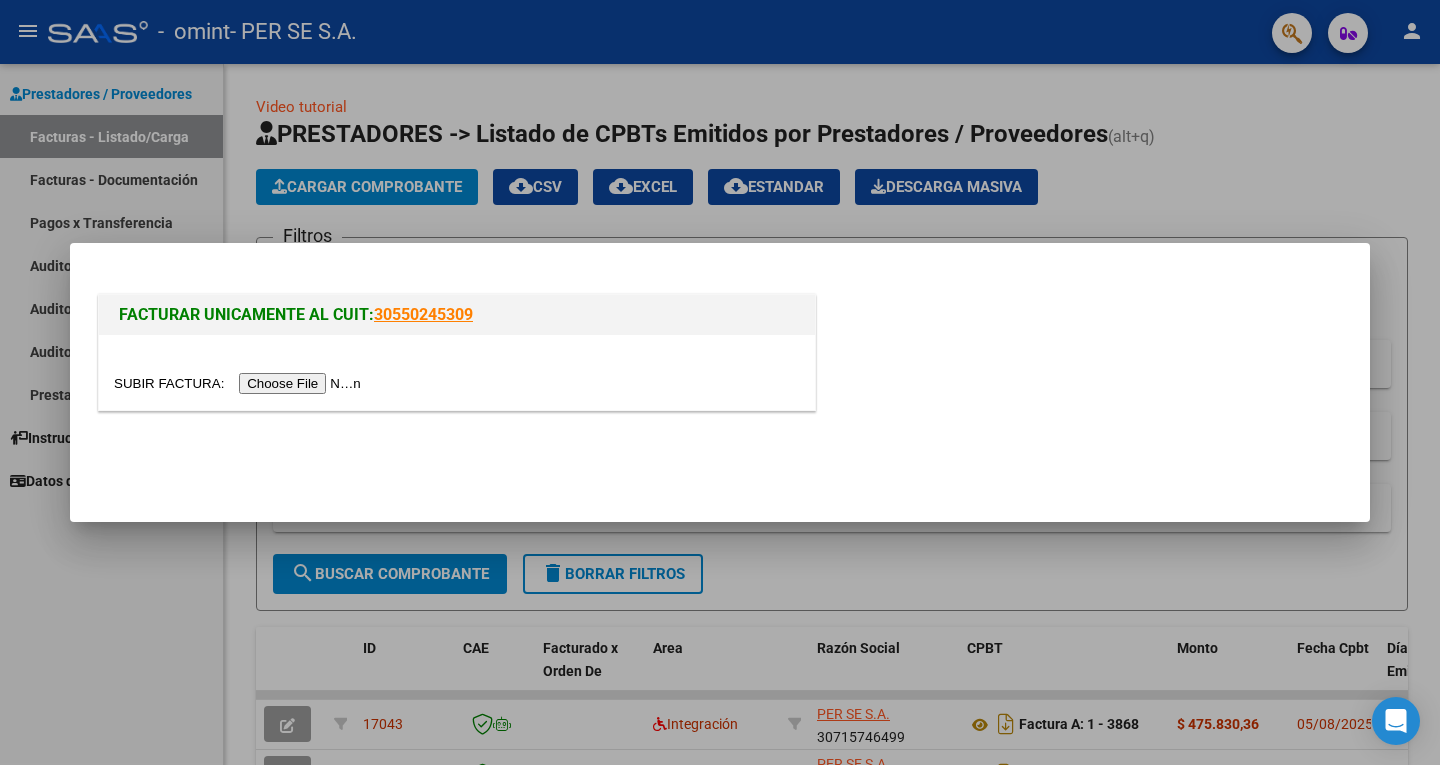 click at bounding box center (240, 383) 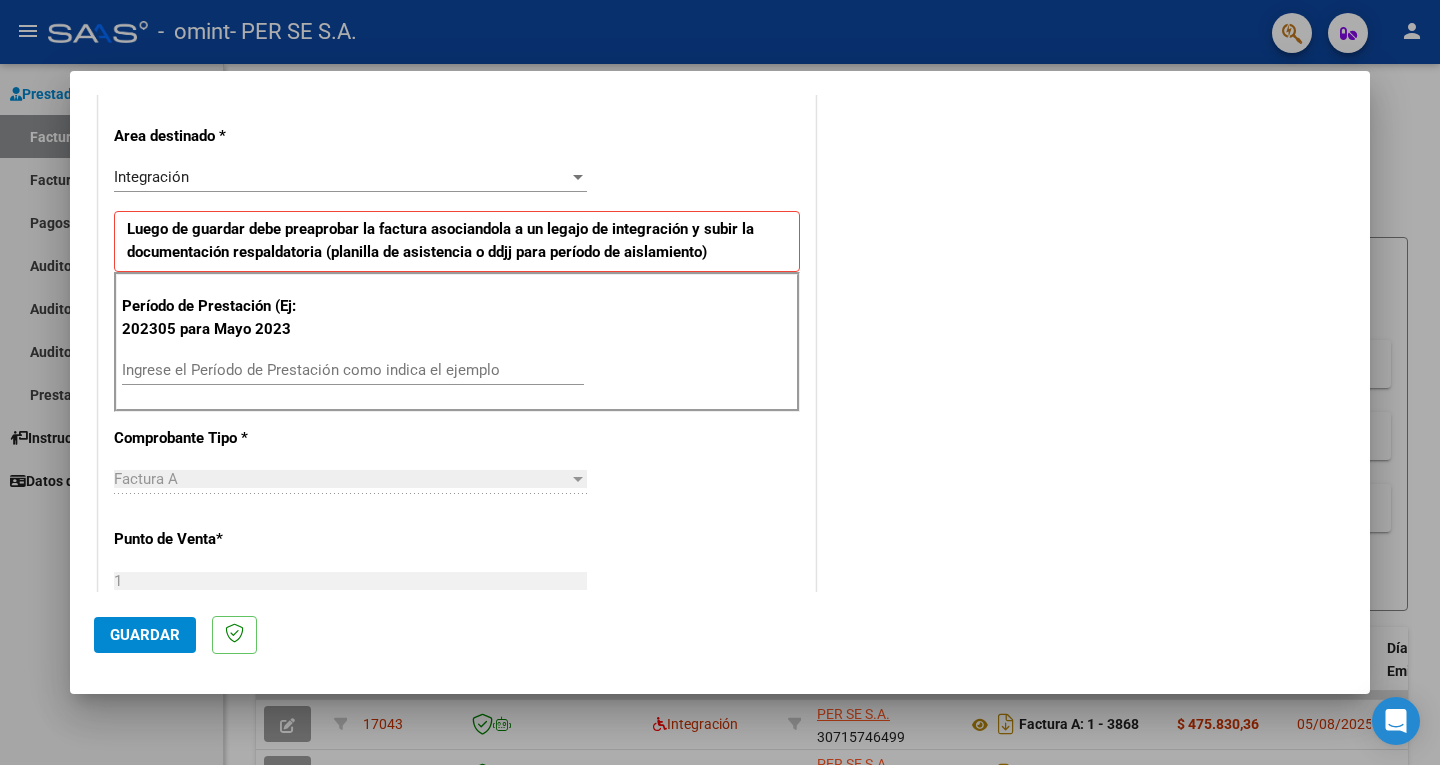 scroll, scrollTop: 500, scrollLeft: 0, axis: vertical 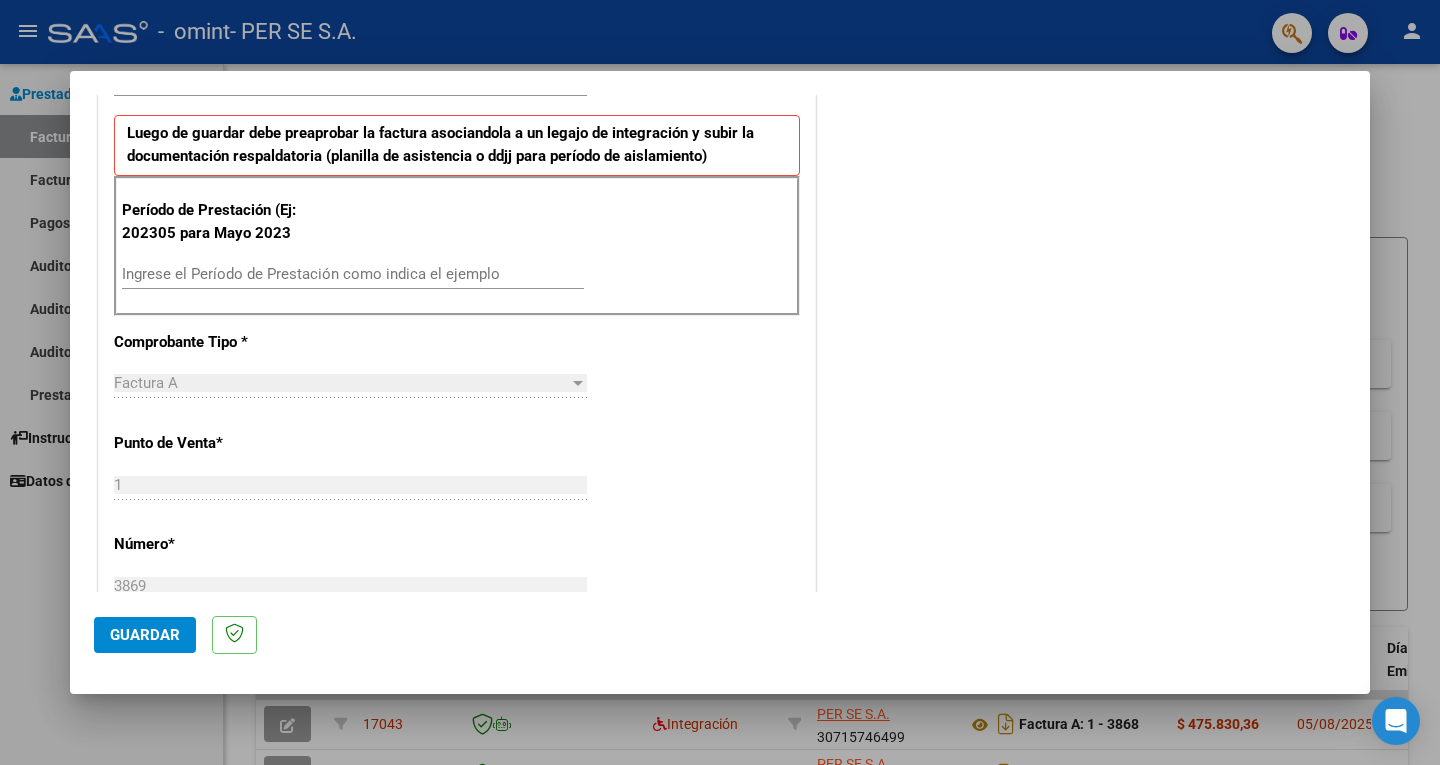 click on "Ingrese el Período de Prestación como indica el ejemplo" at bounding box center (353, 274) 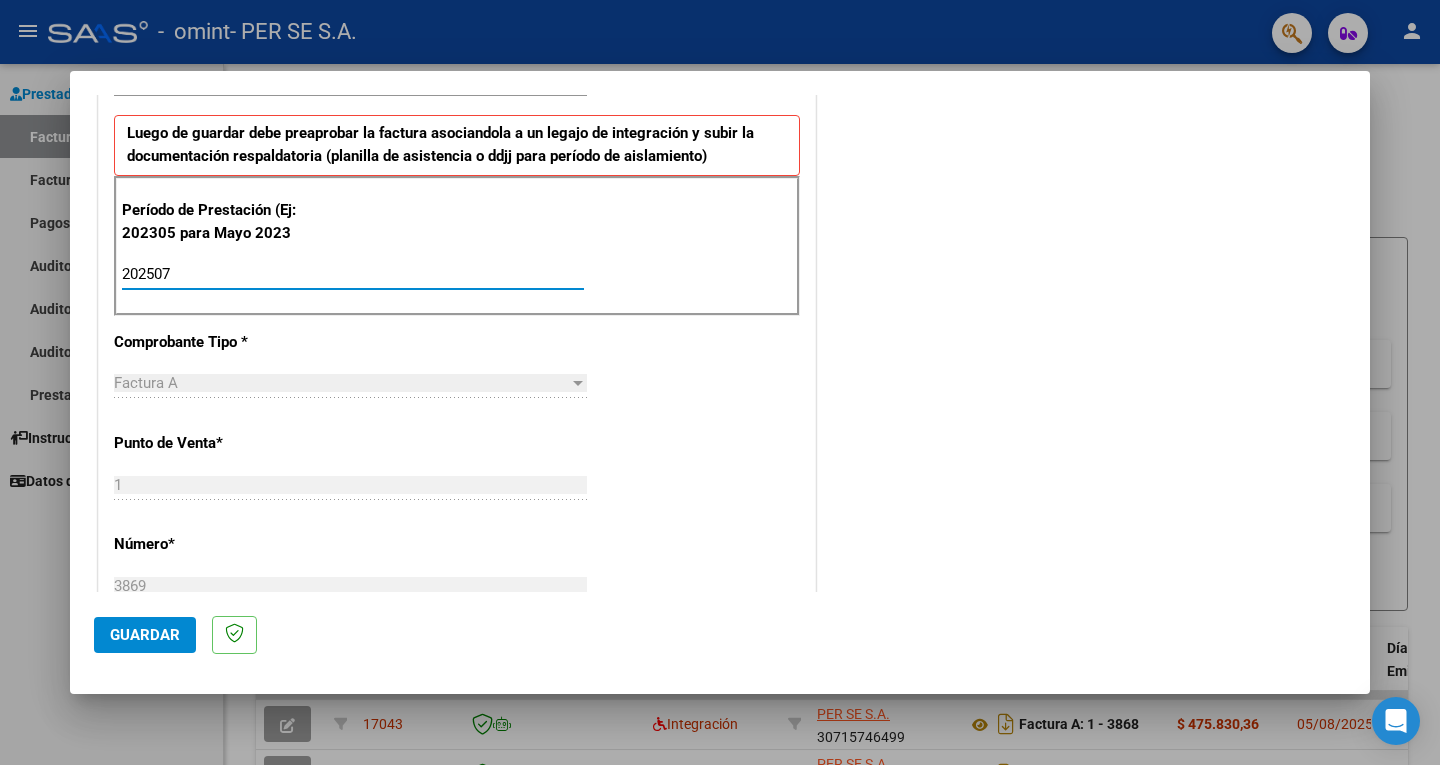 type on "202507" 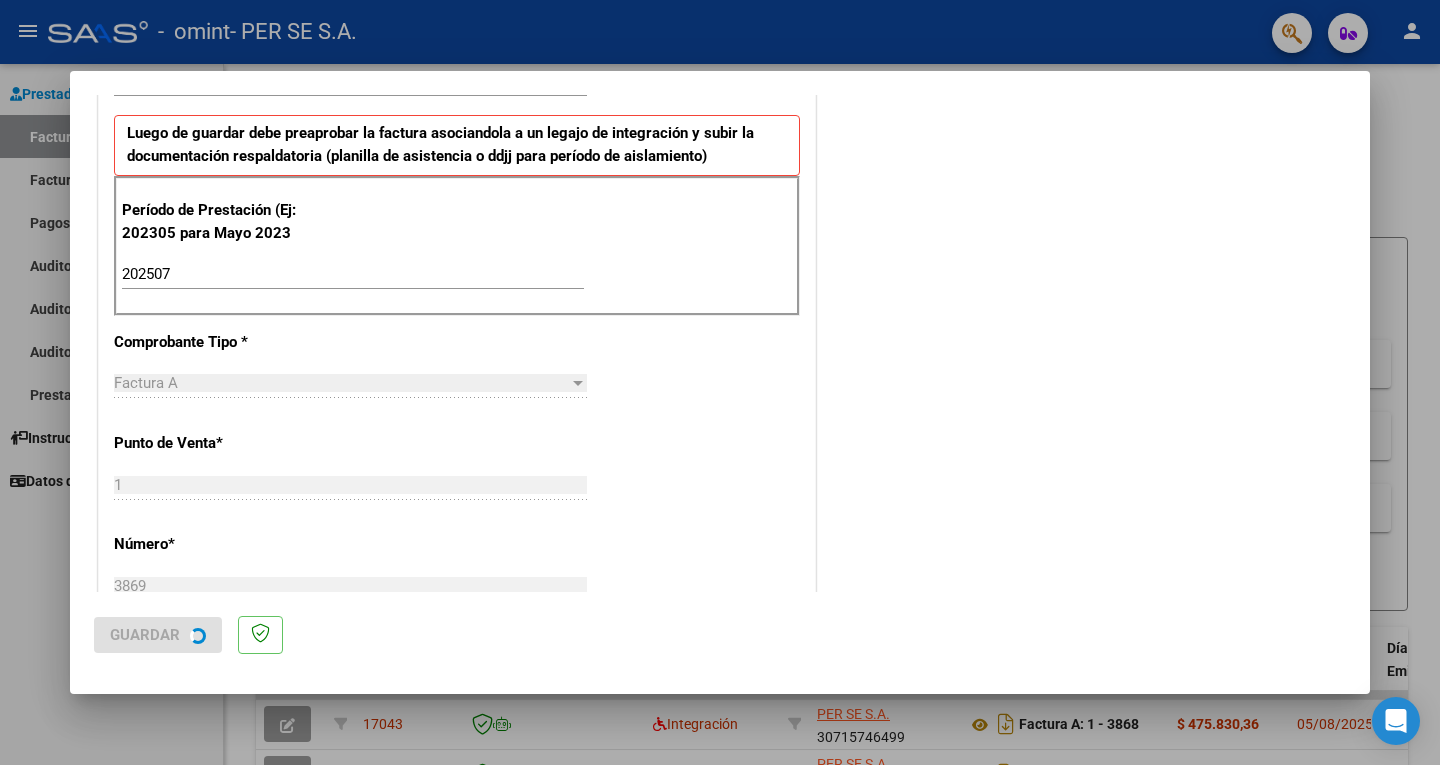 scroll, scrollTop: 0, scrollLeft: 0, axis: both 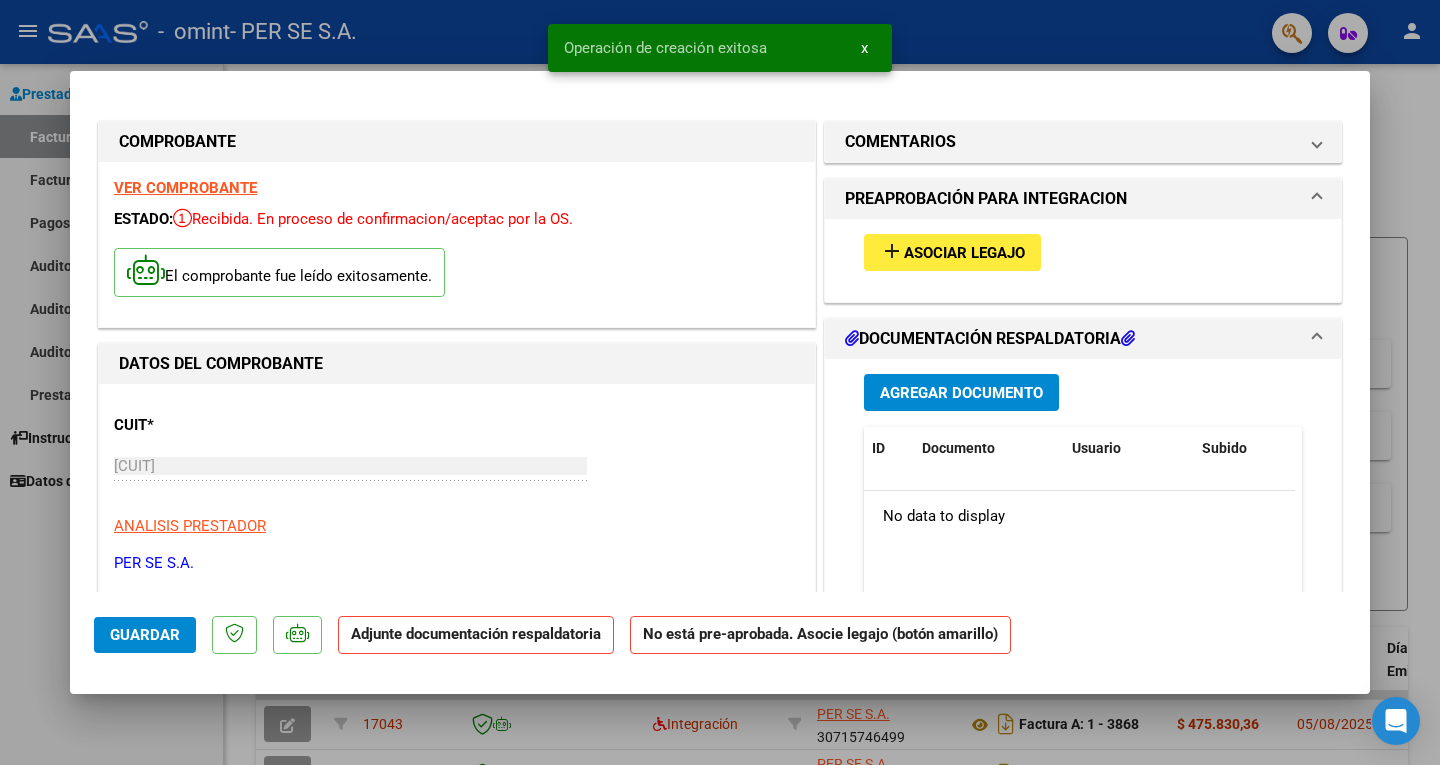 click on "add Asociar Legajo" at bounding box center (952, 252) 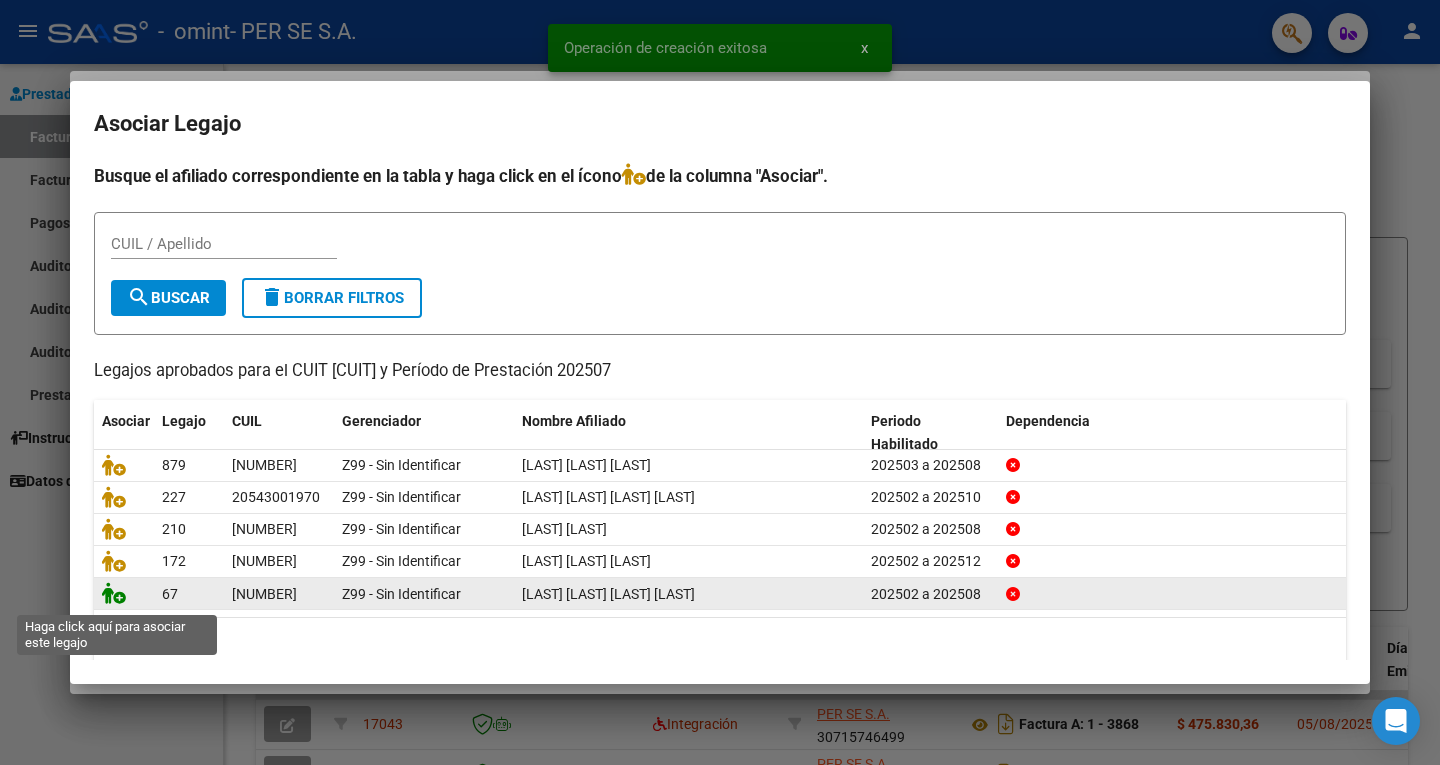 click 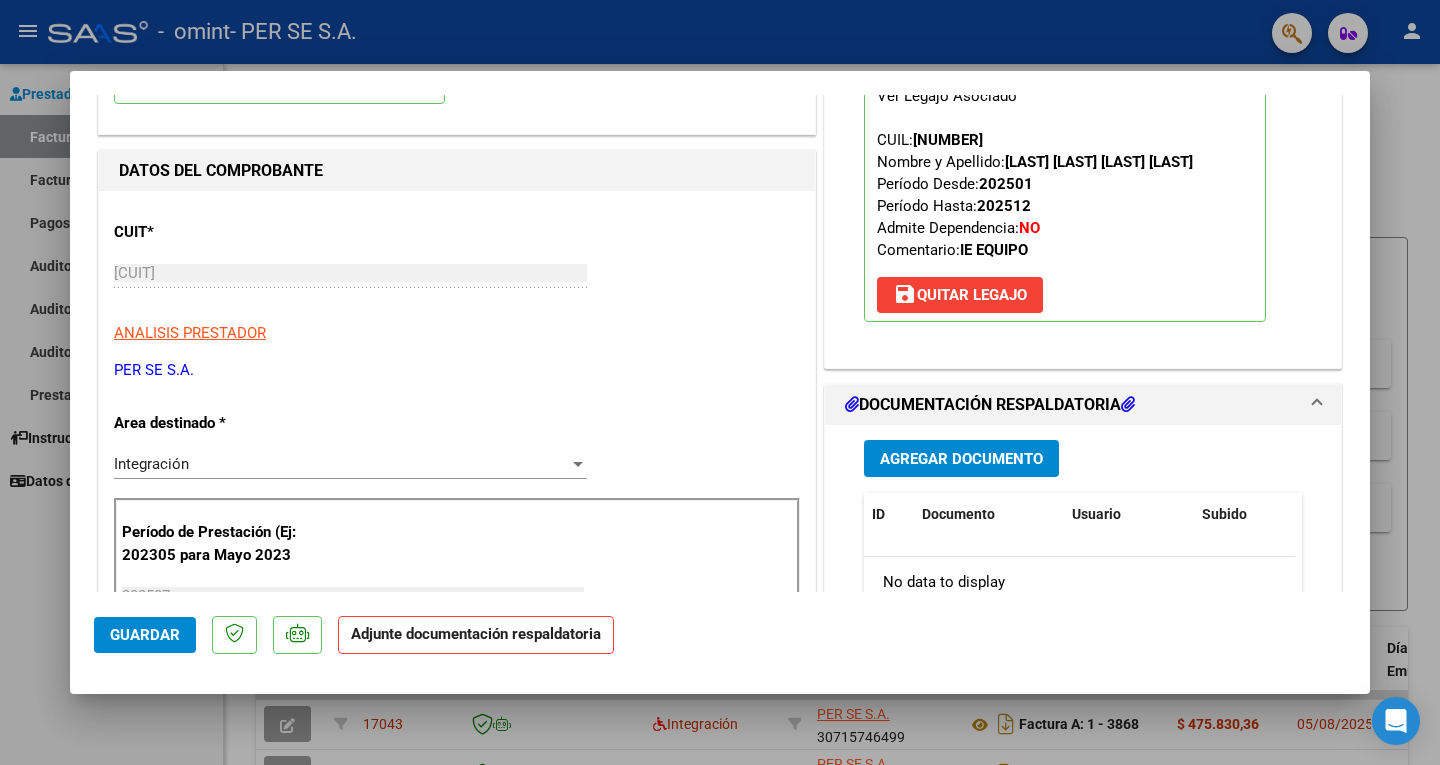 scroll, scrollTop: 200, scrollLeft: 0, axis: vertical 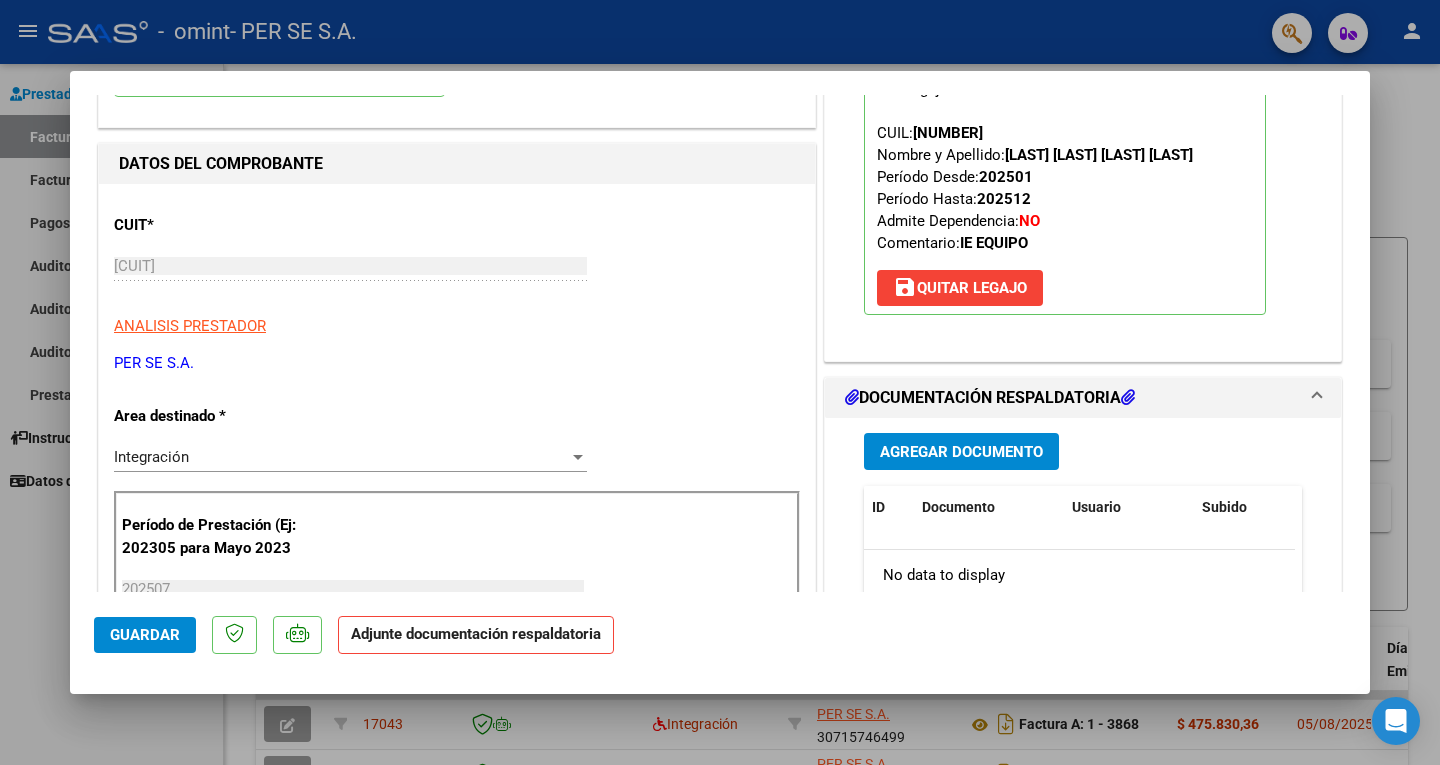click on "Agregar Documento ID Documento Usuario Subido Acción No data to display  0 total   1" at bounding box center [1083, 617] 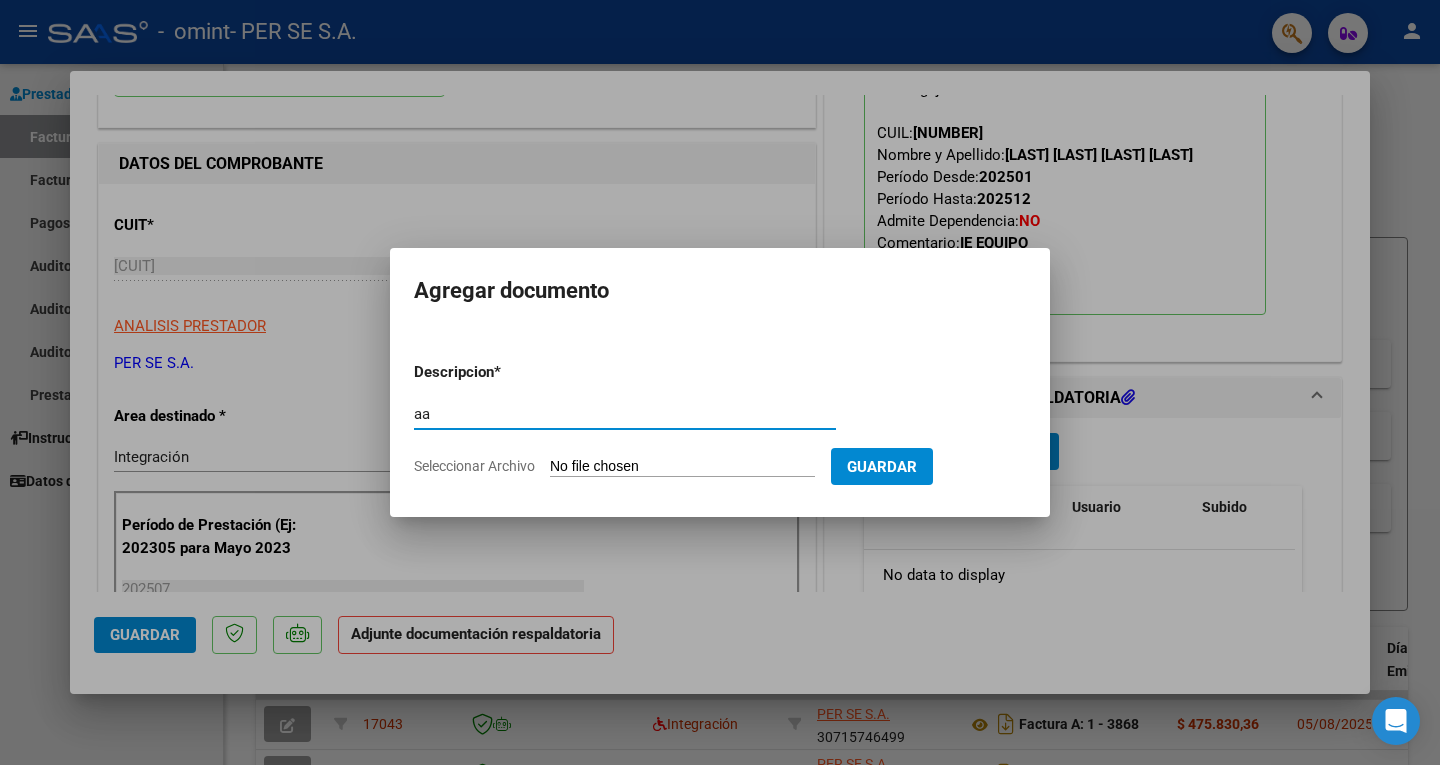 type on "a" 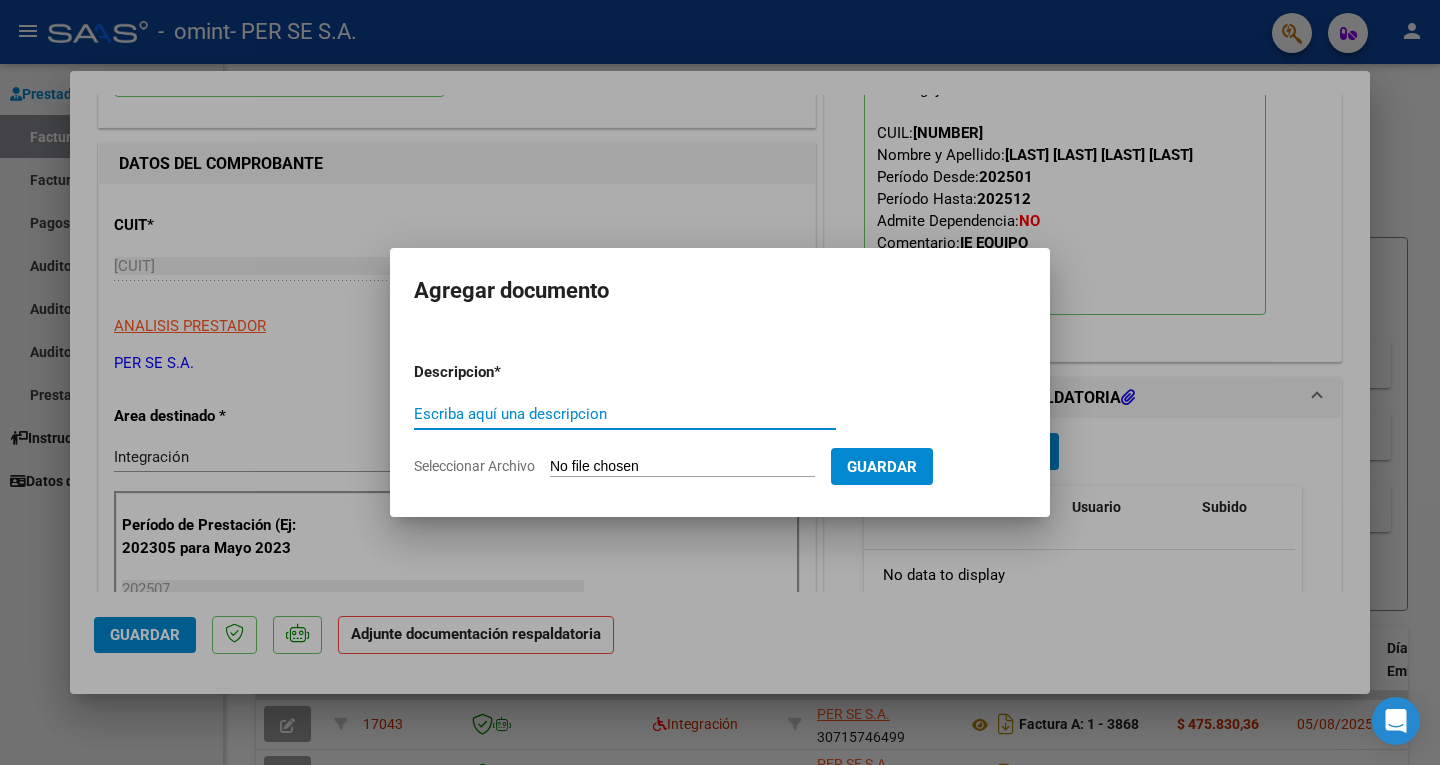 type on "a" 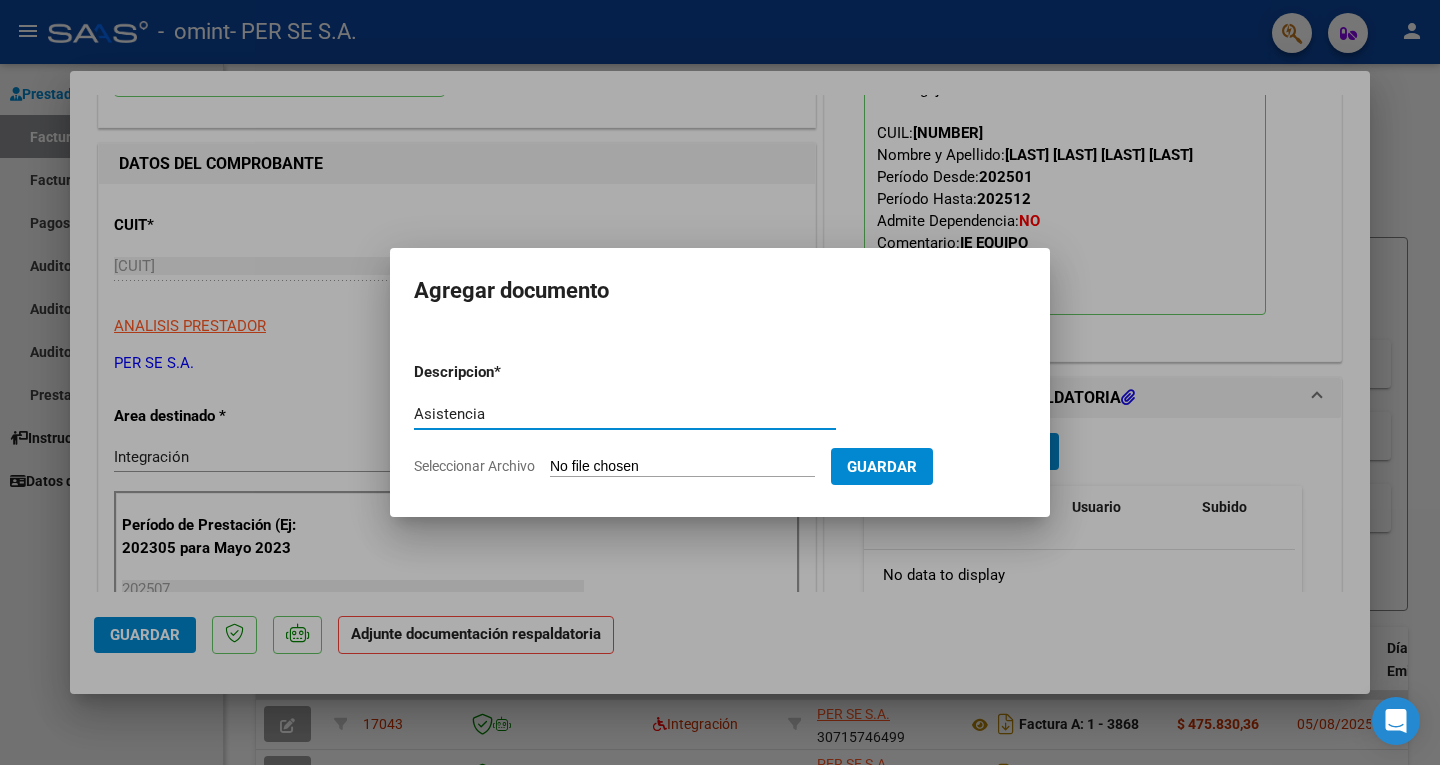 type on "Asistencia" 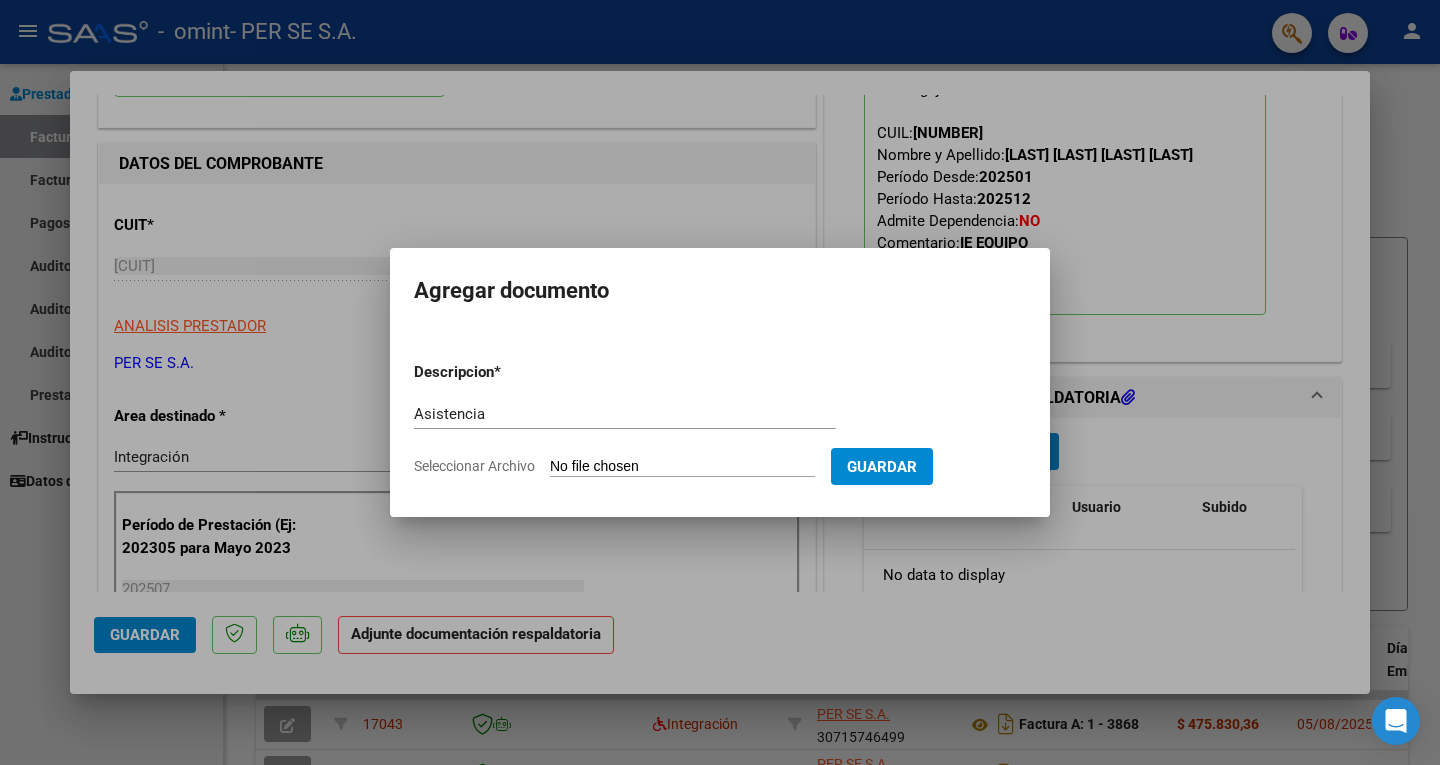 click on "Seleccionar Archivo" at bounding box center [682, 467] 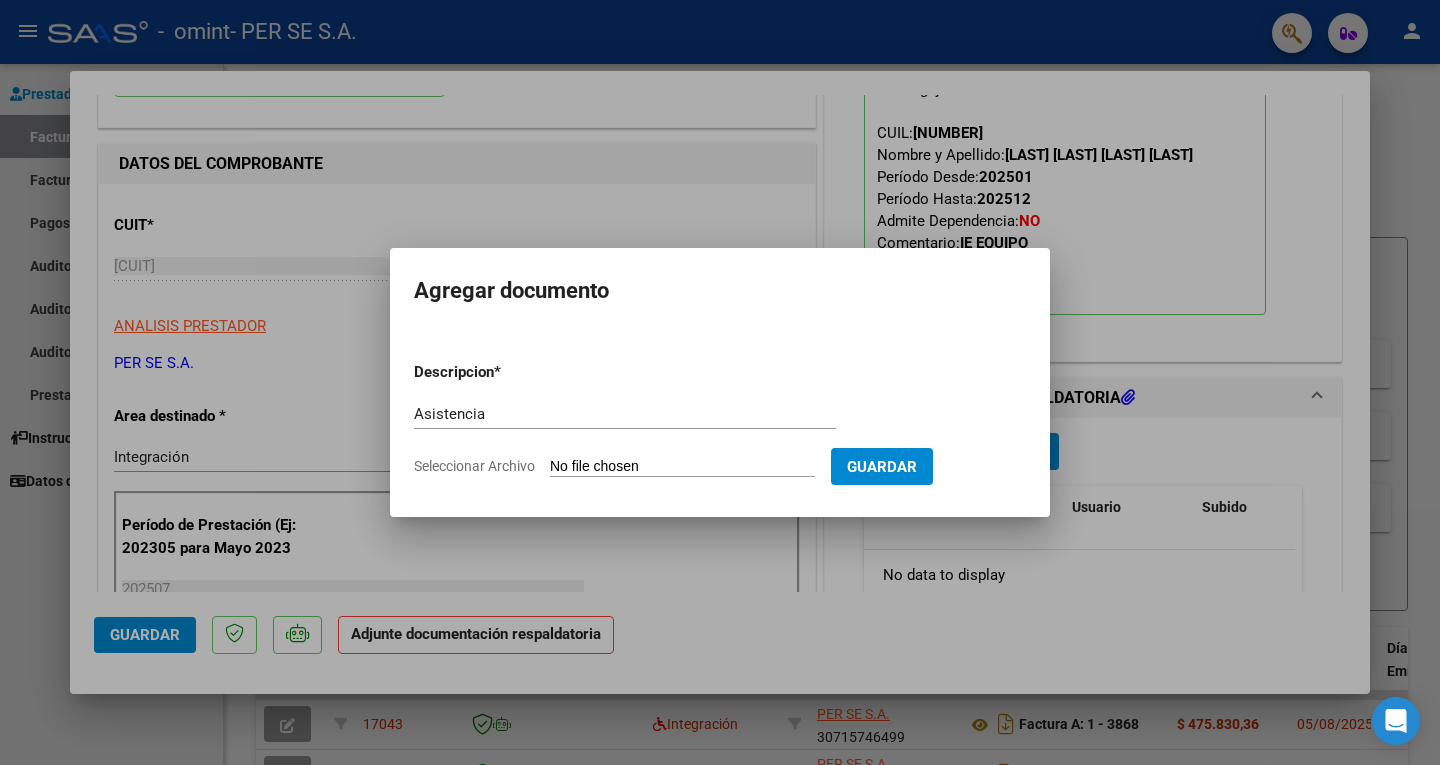 type on "C:\fakepath\[LAST] [LAST] [NUMBER].pdf" 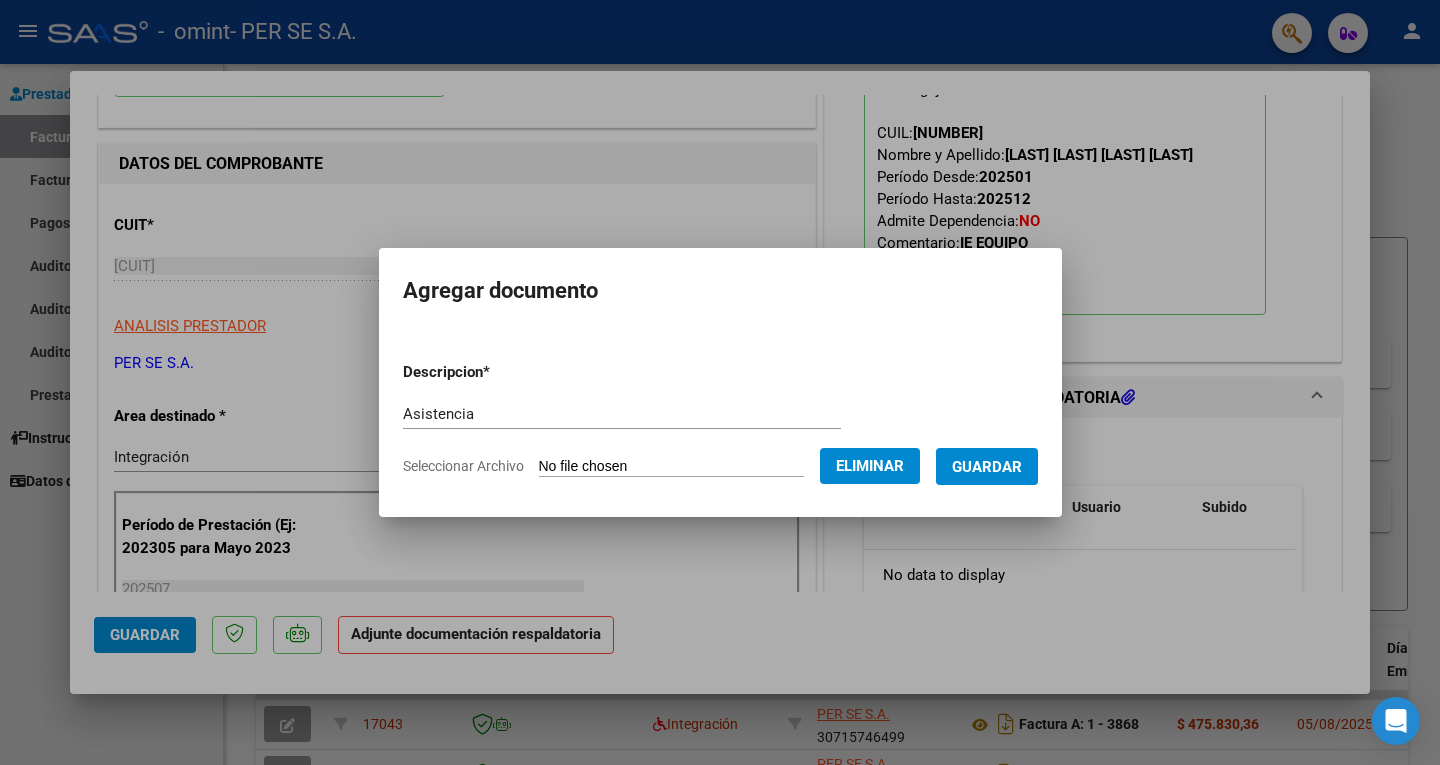 click on "Guardar" at bounding box center (987, 466) 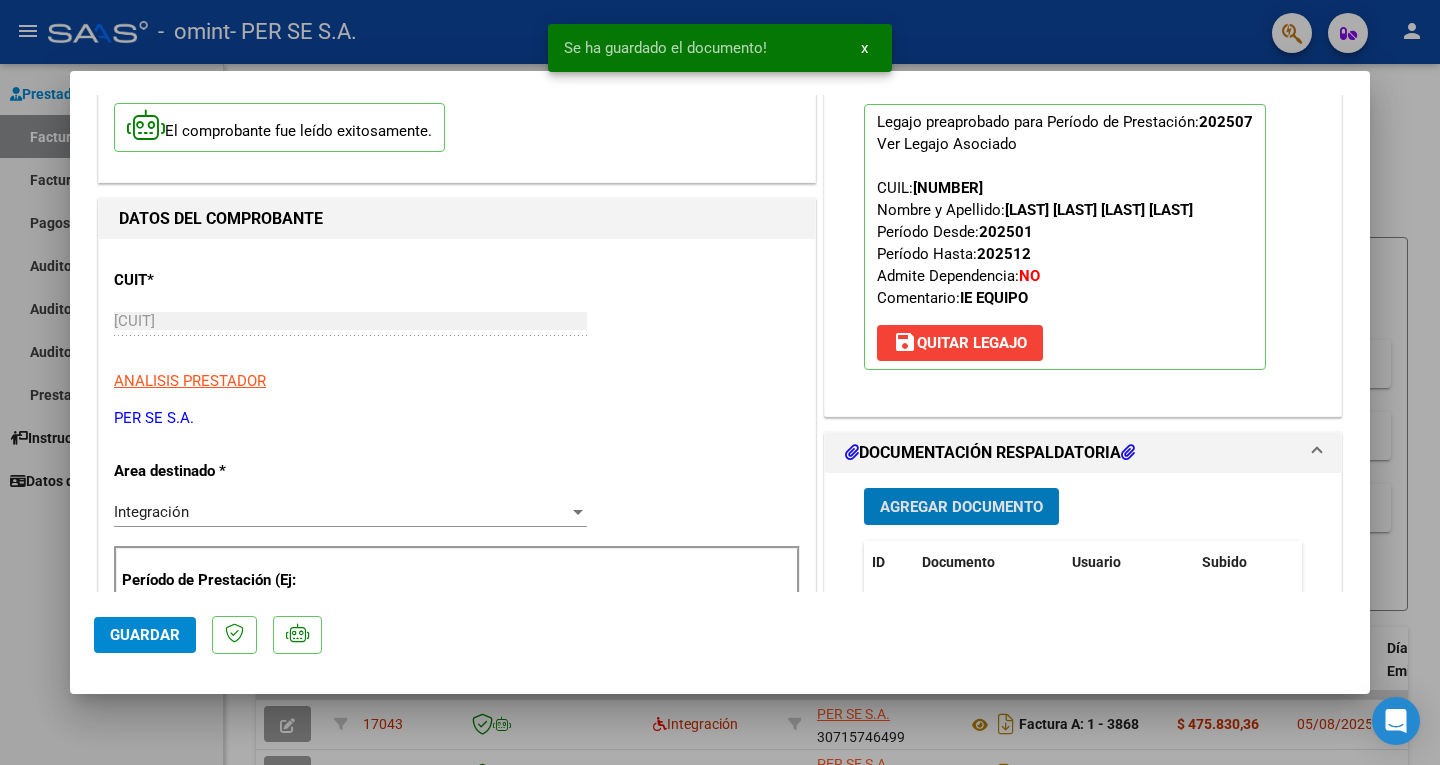scroll, scrollTop: 0, scrollLeft: 0, axis: both 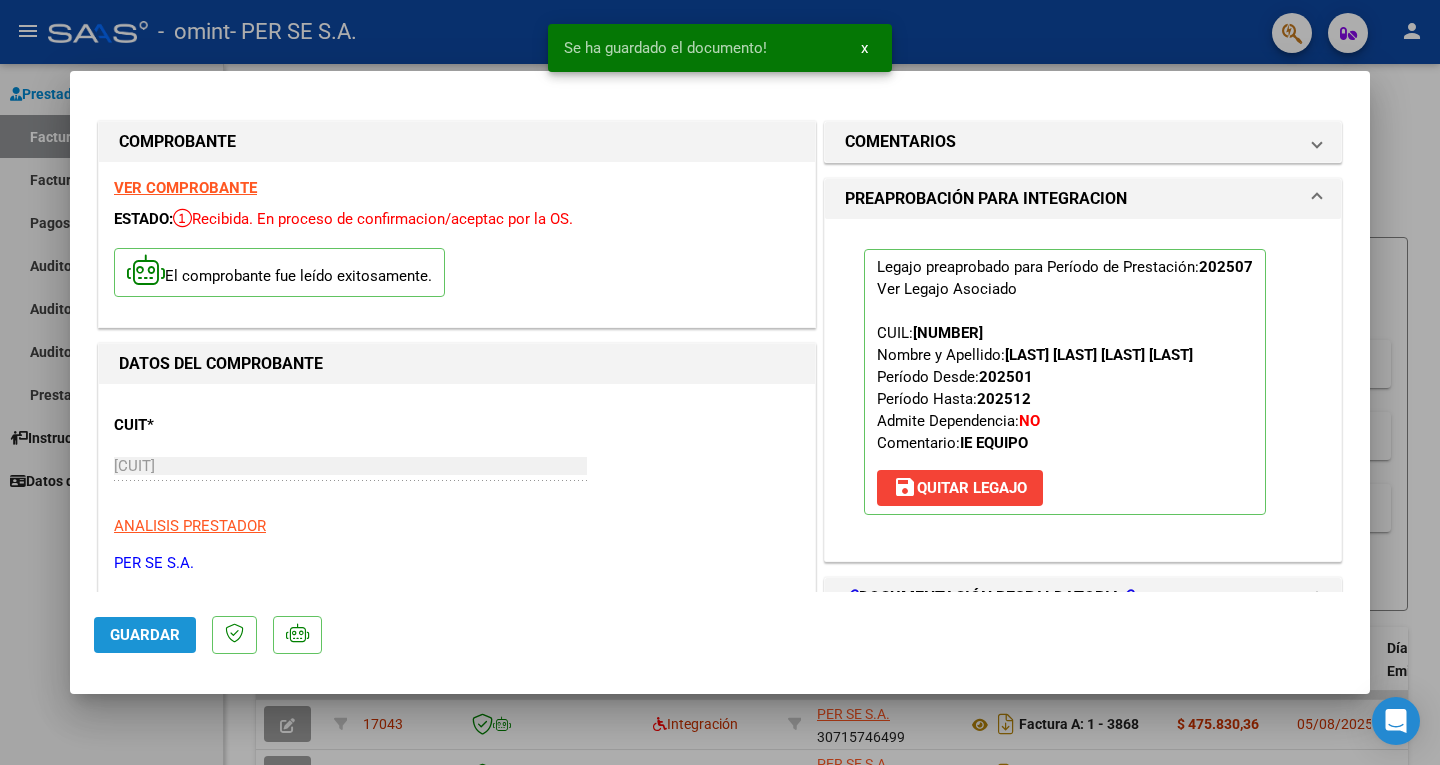 click on "Guardar" 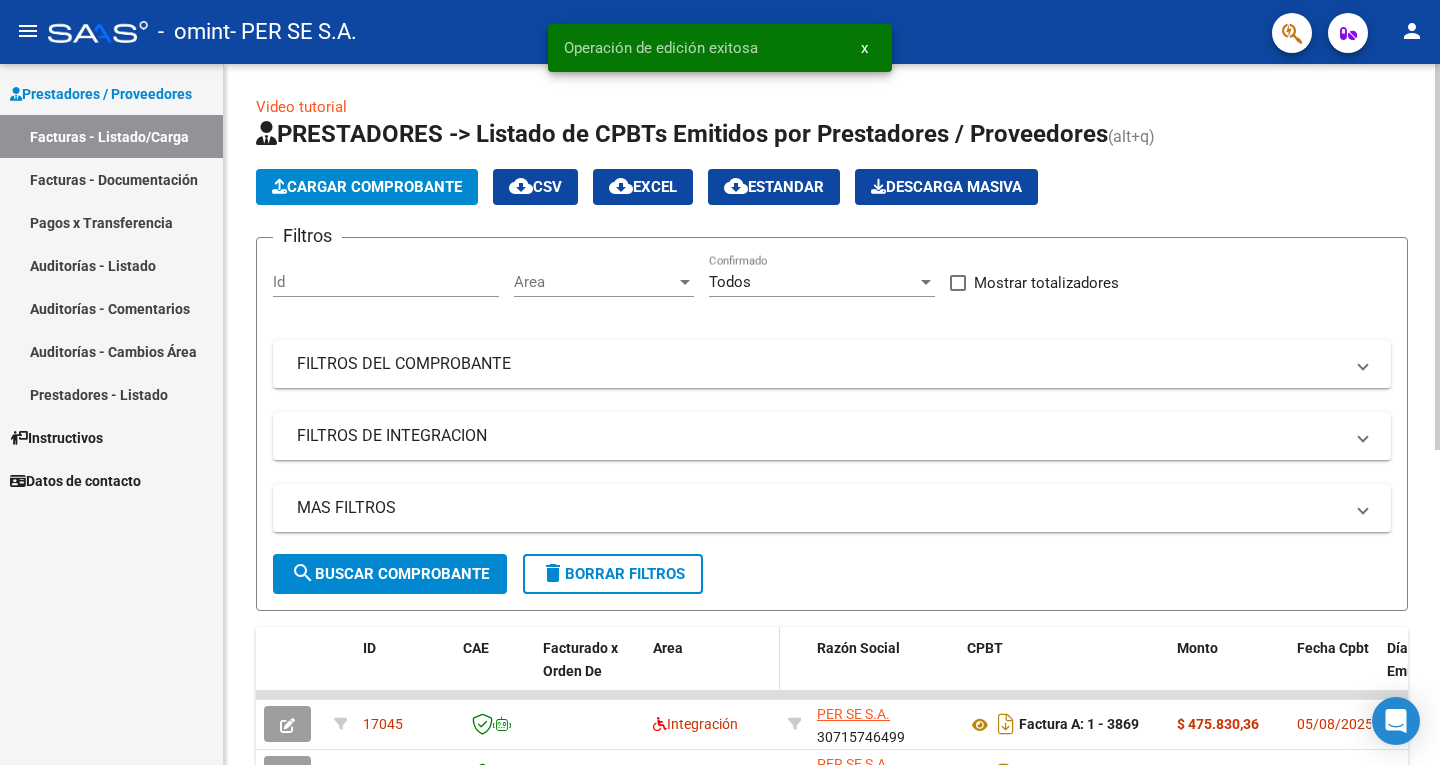 scroll, scrollTop: 200, scrollLeft: 0, axis: vertical 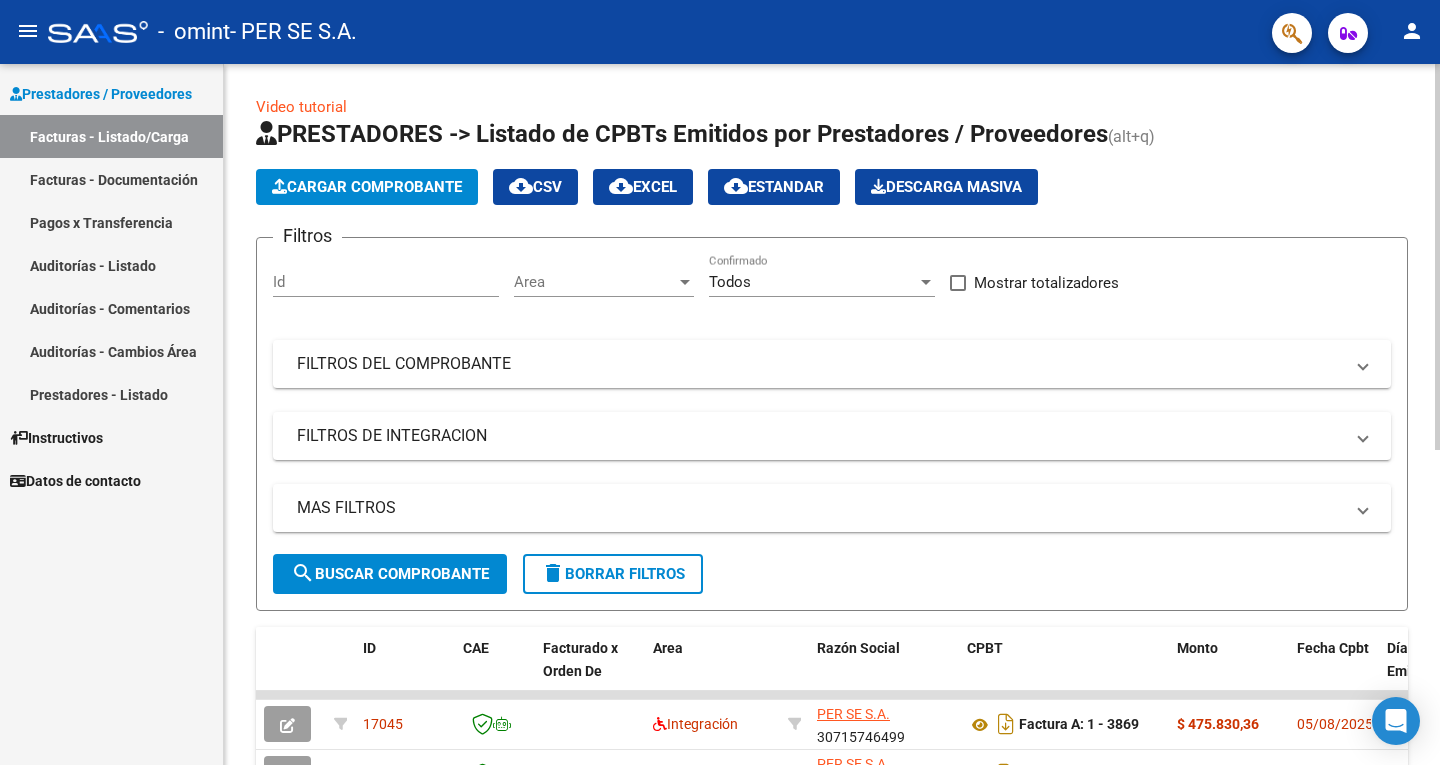 click on "Cargar Comprobante" 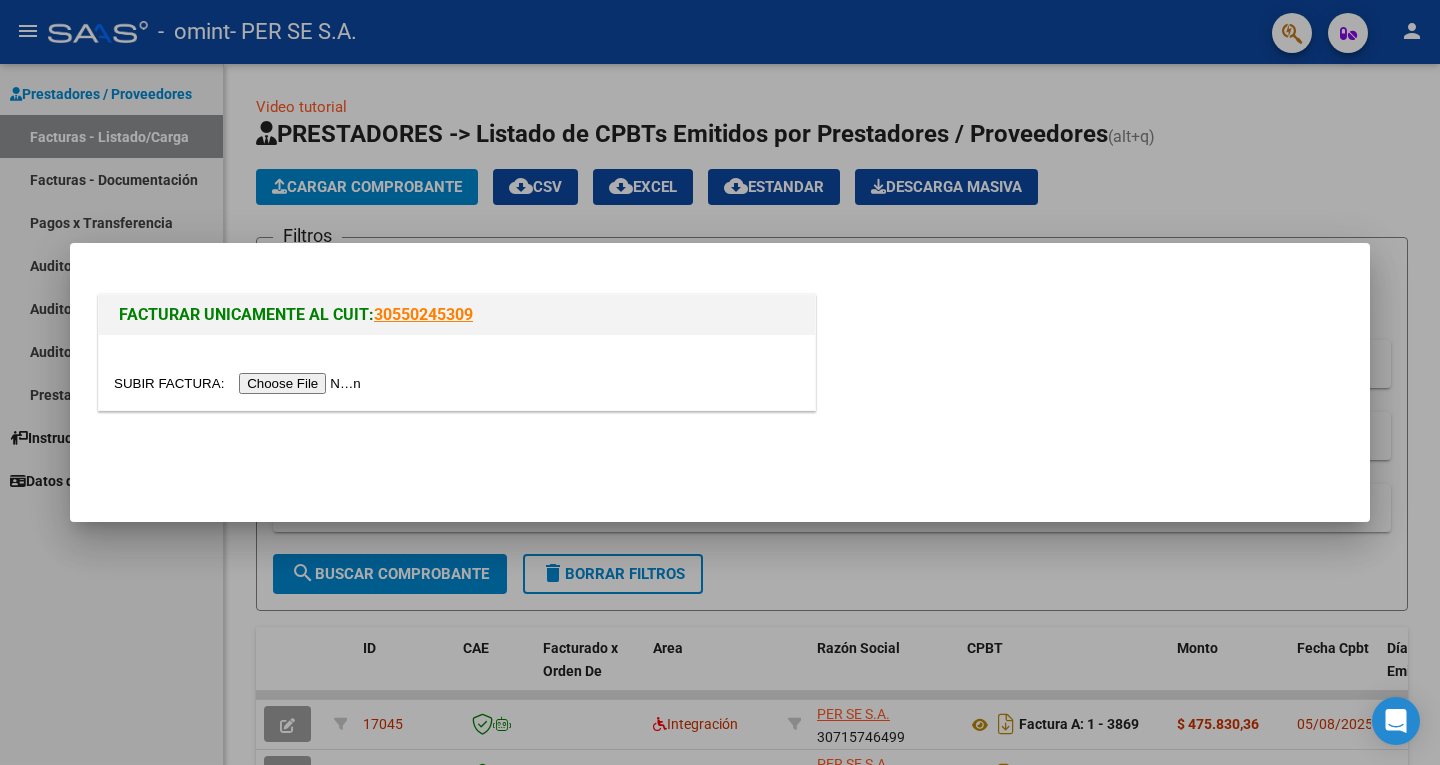 click at bounding box center (240, 383) 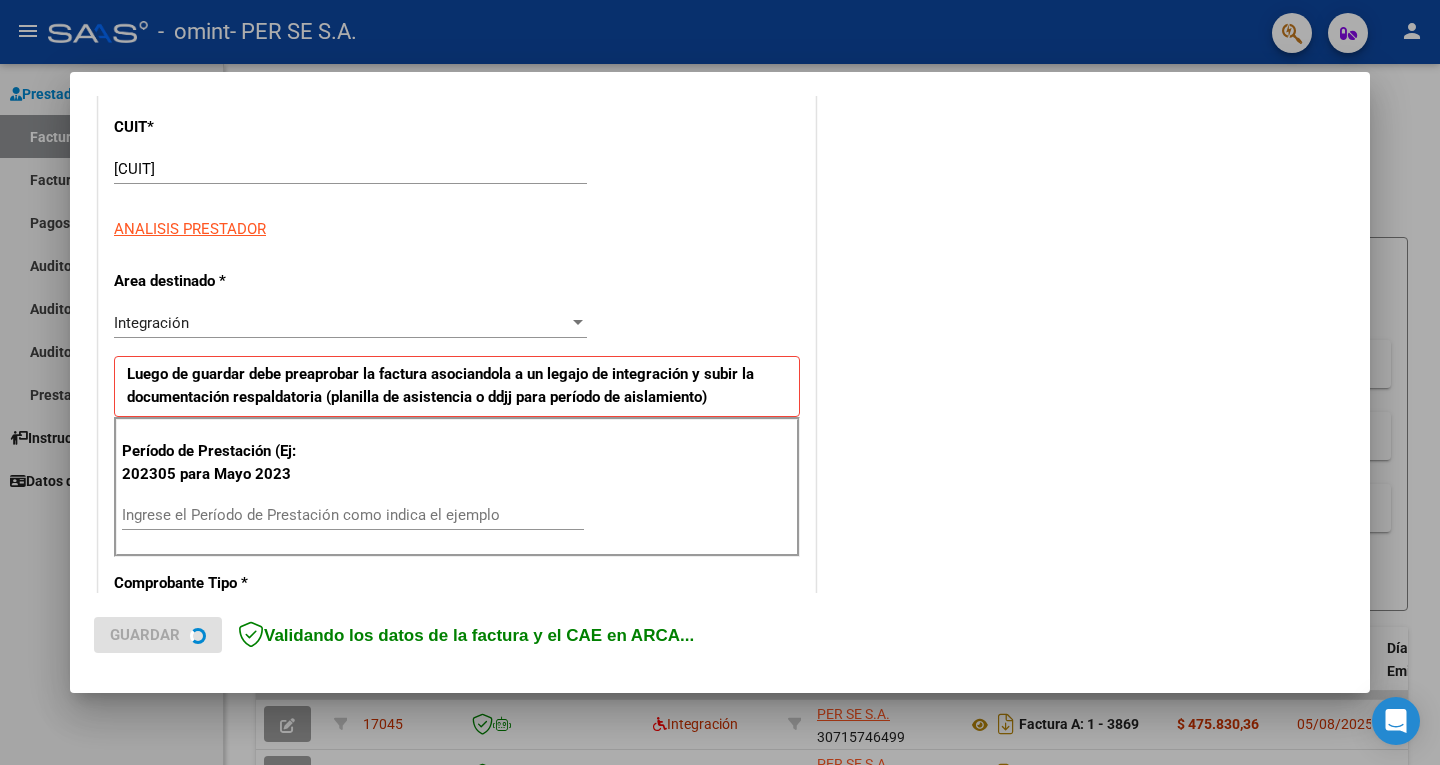 scroll, scrollTop: 300, scrollLeft: 0, axis: vertical 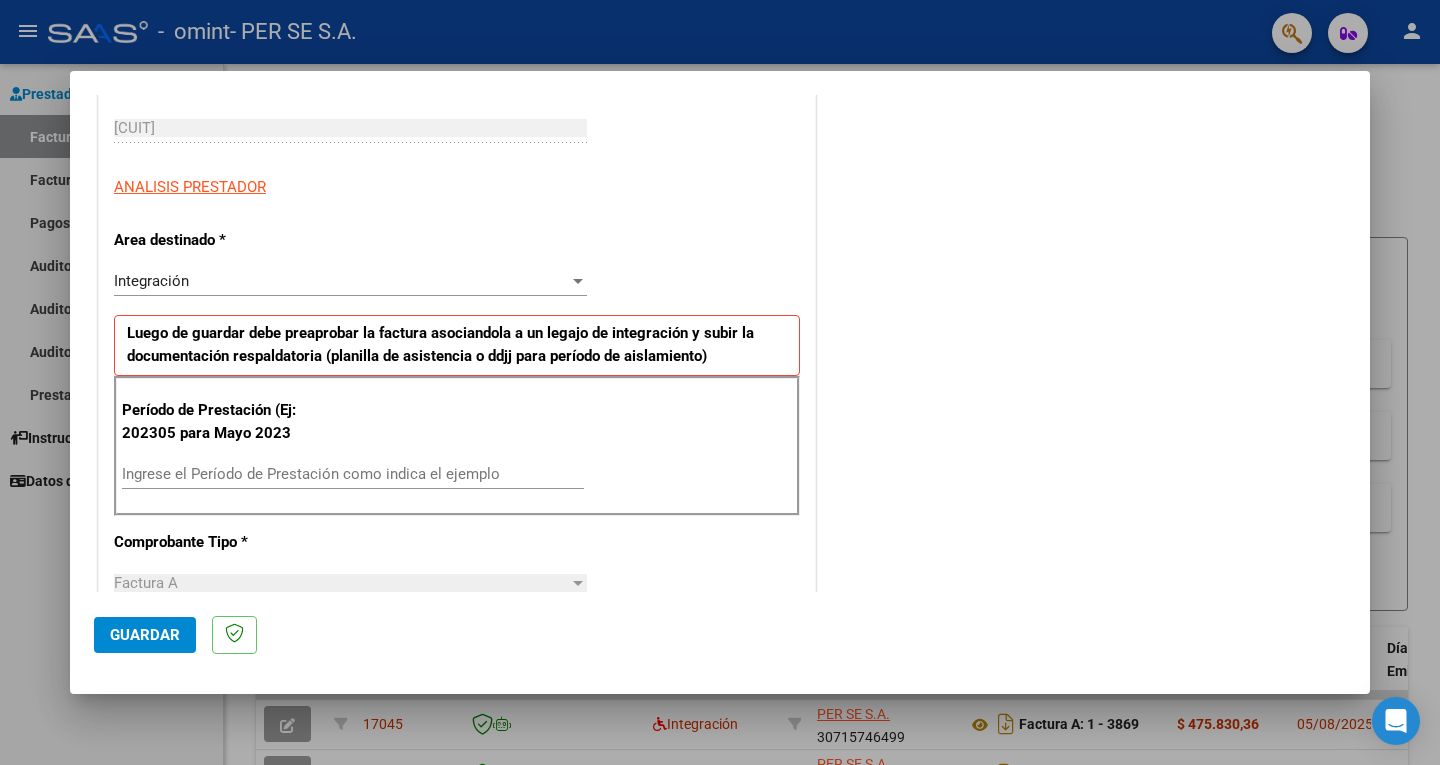 click on "Ingrese el Período de Prestación como indica el ejemplo" at bounding box center [353, 474] 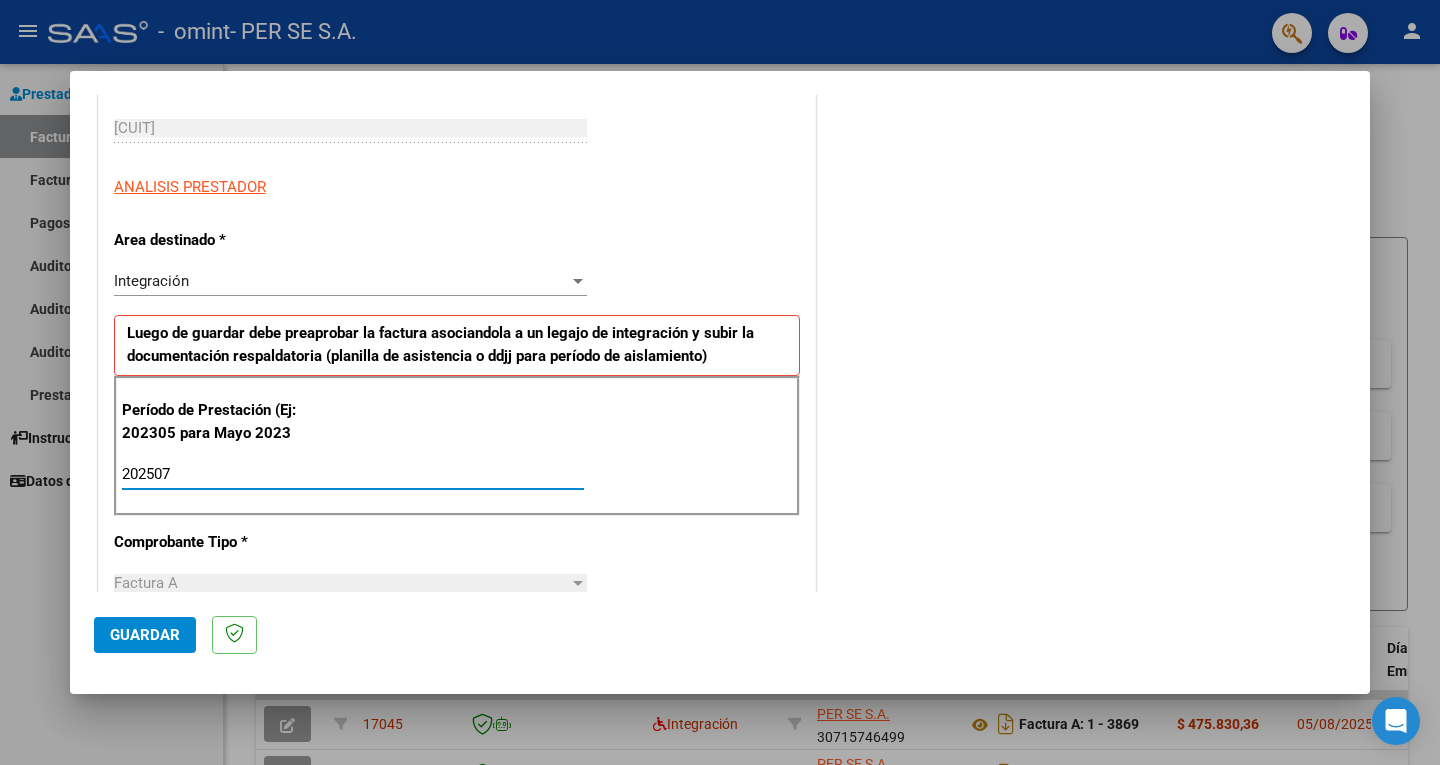 type on "202507" 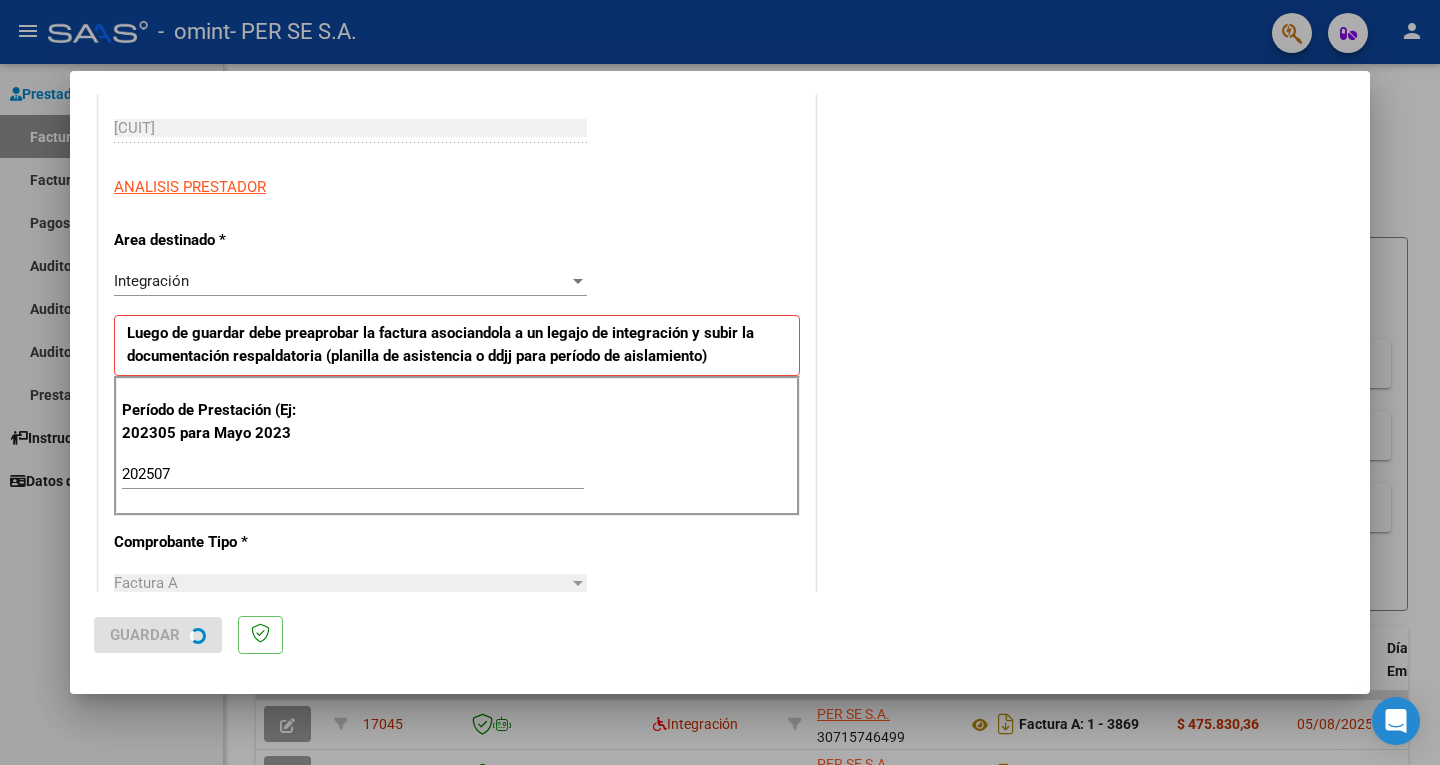 scroll, scrollTop: 0, scrollLeft: 0, axis: both 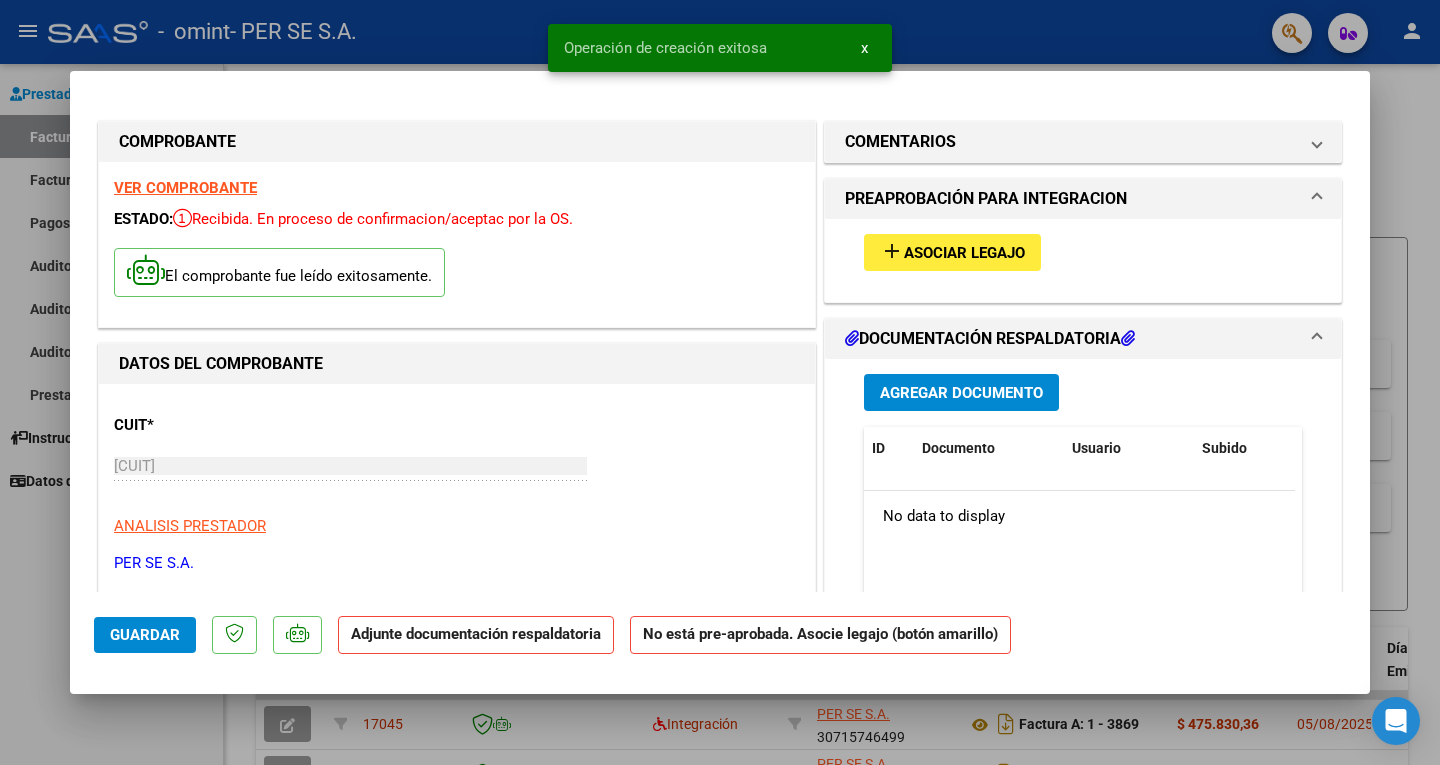 click on "Asociar Legajo" at bounding box center [964, 253] 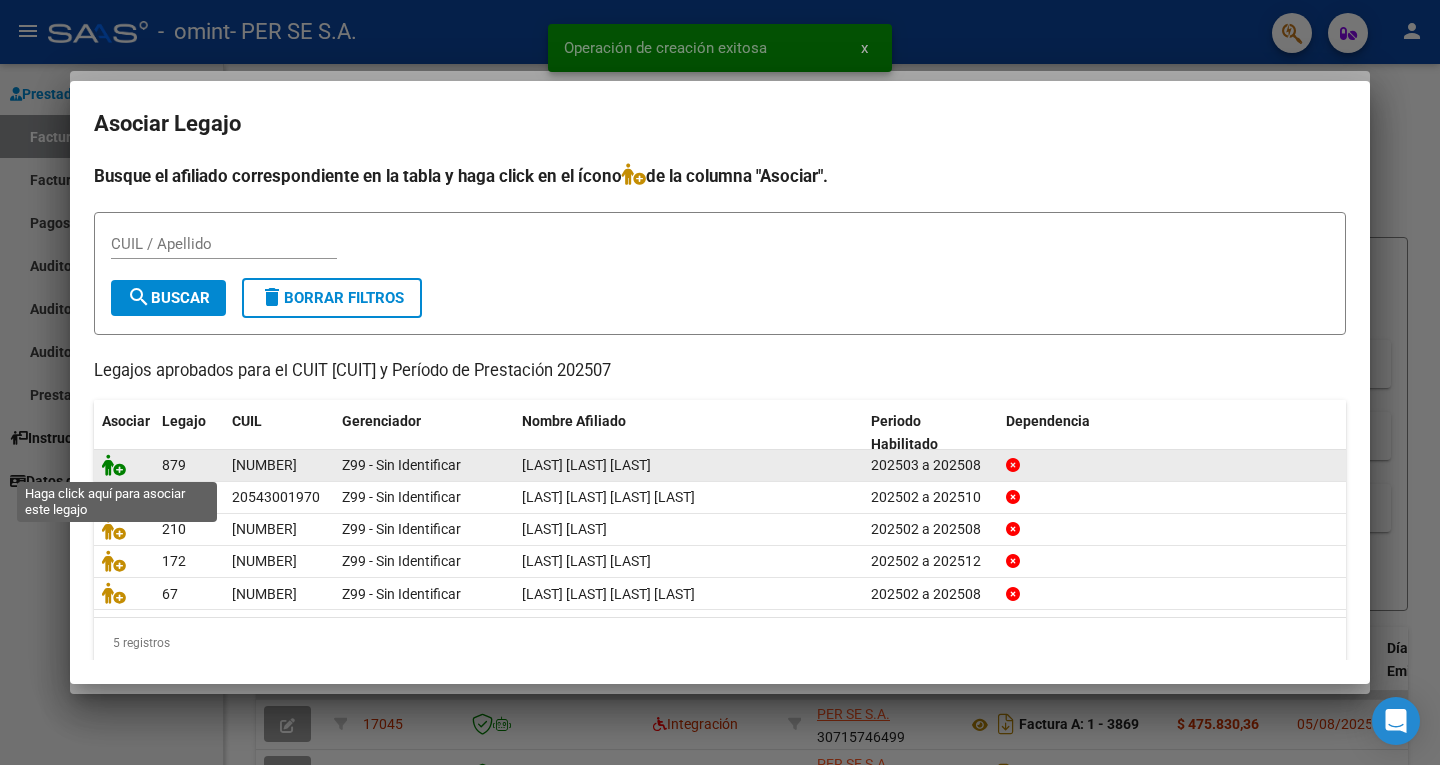 click 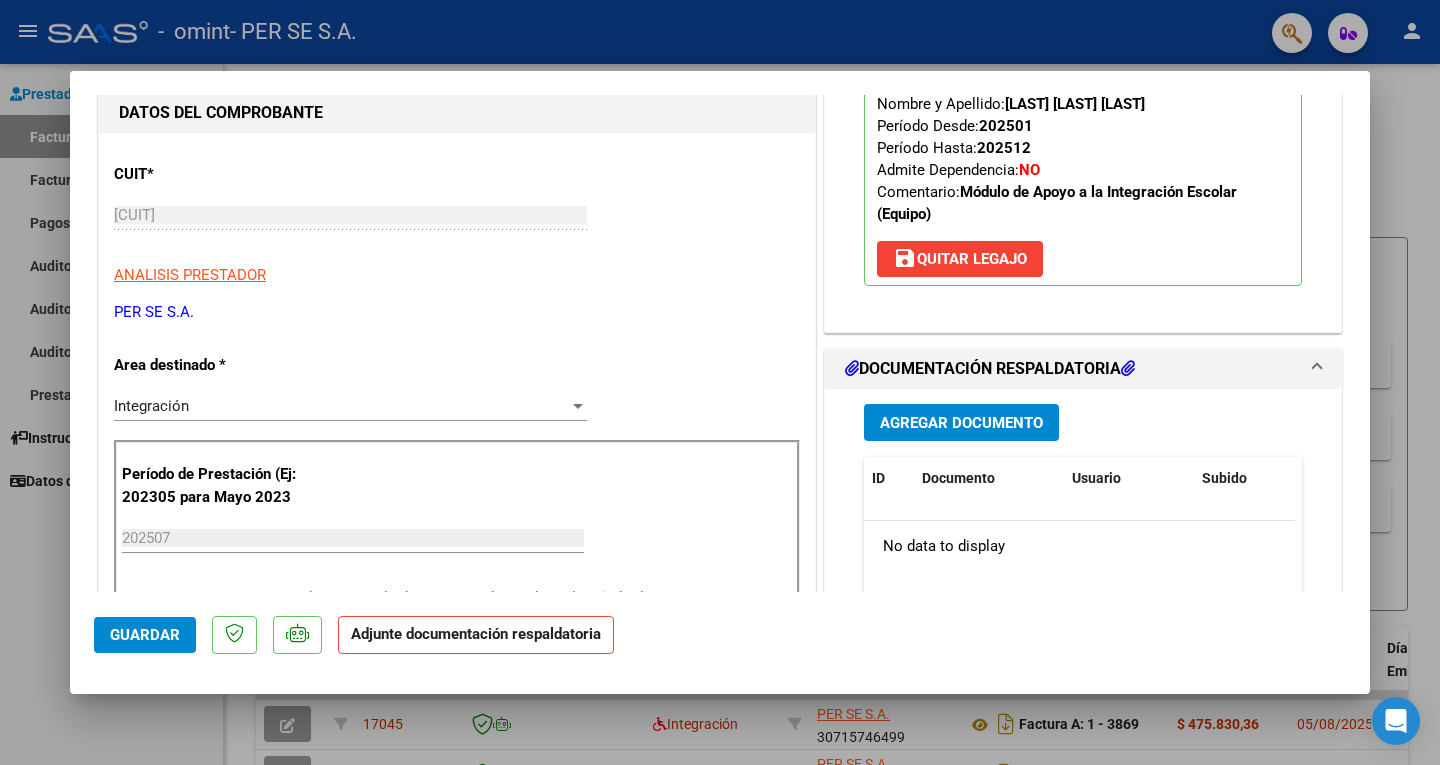 scroll, scrollTop: 300, scrollLeft: 0, axis: vertical 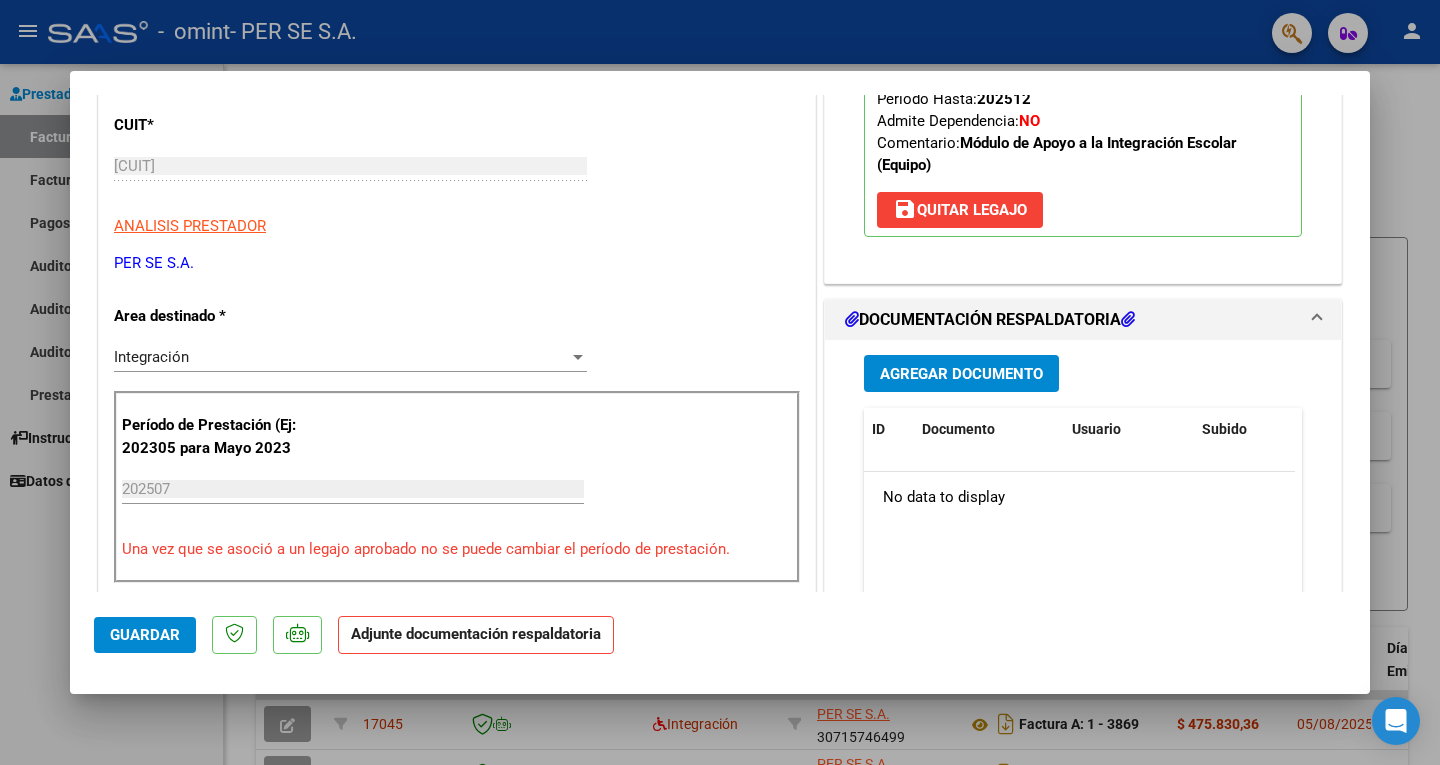 click on "Agregar Documento" at bounding box center [961, 373] 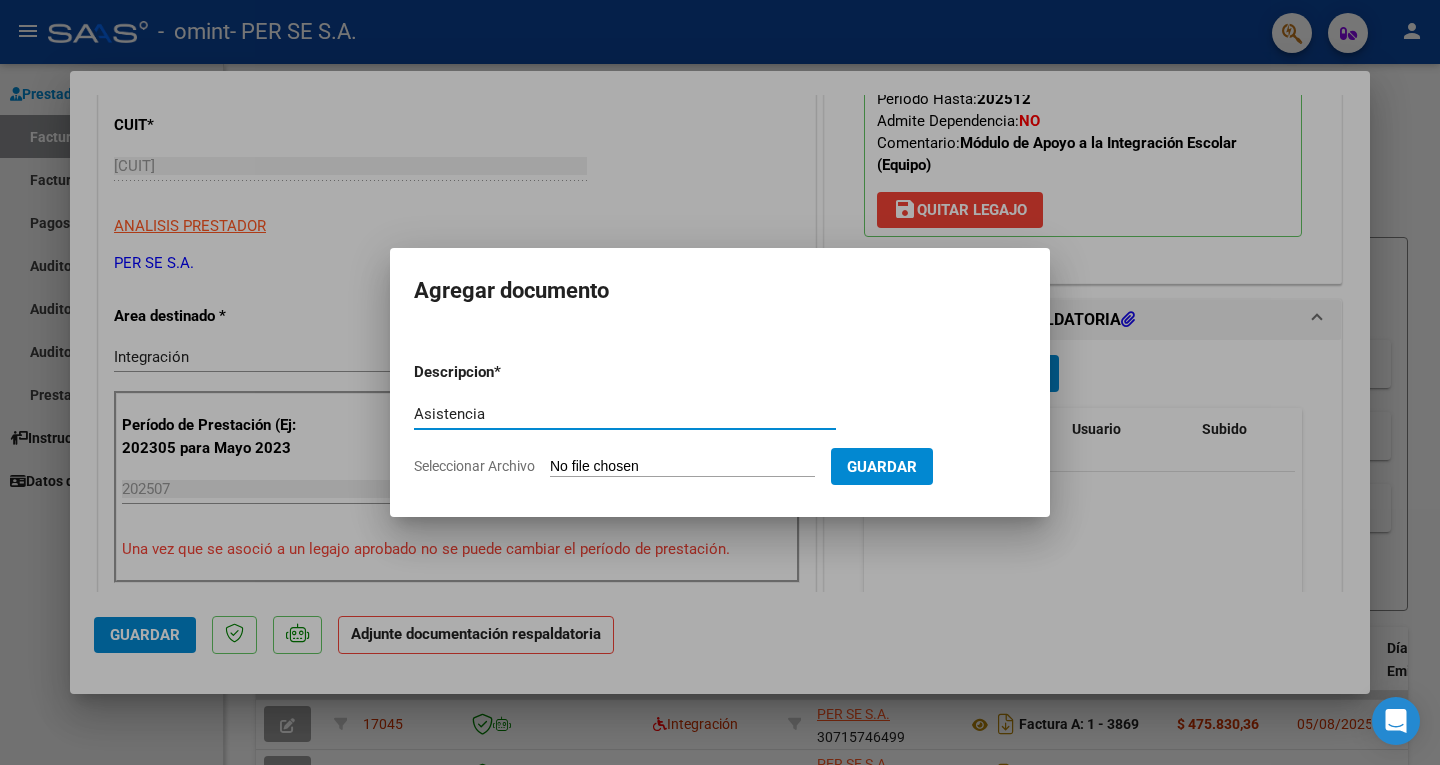 type on "Asistencia" 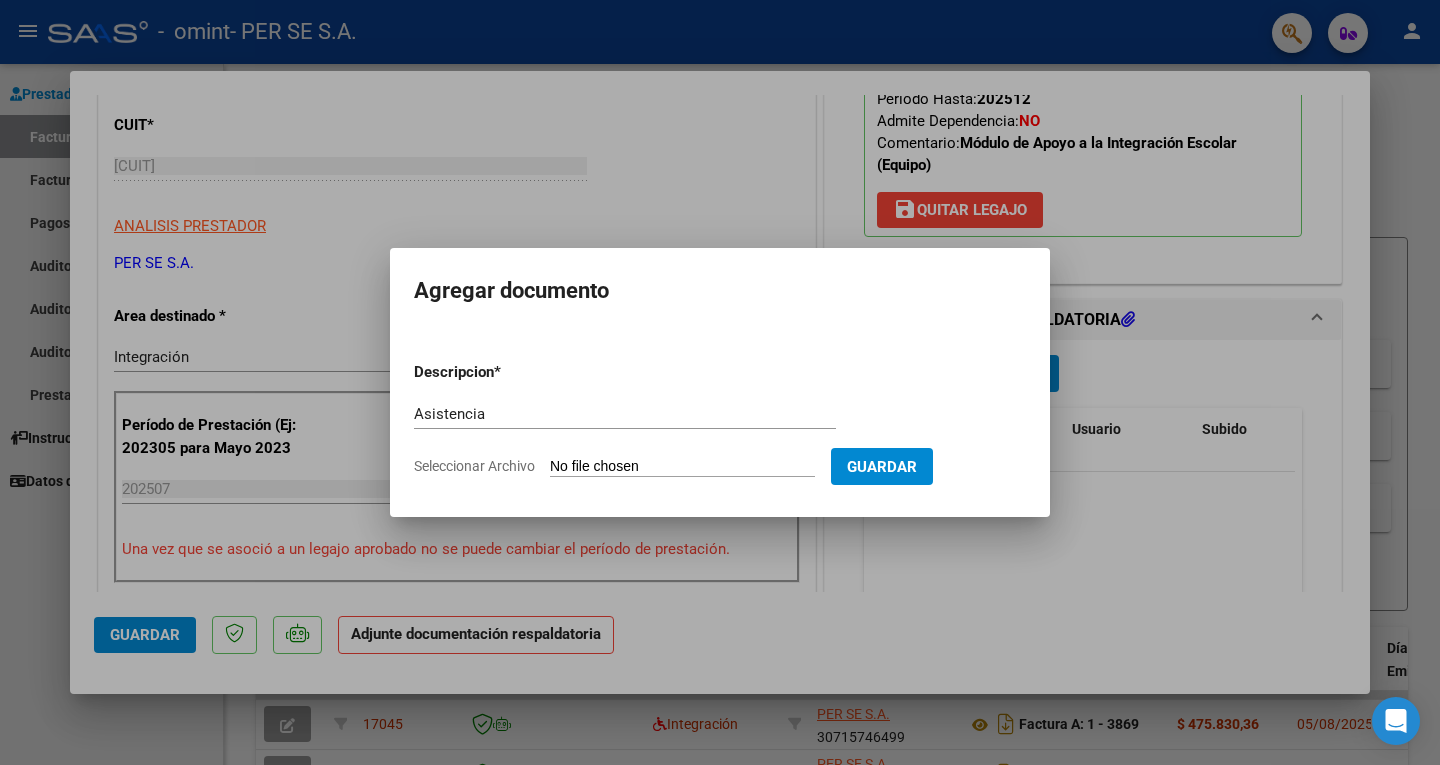 click on "Seleccionar Archivo" at bounding box center (682, 467) 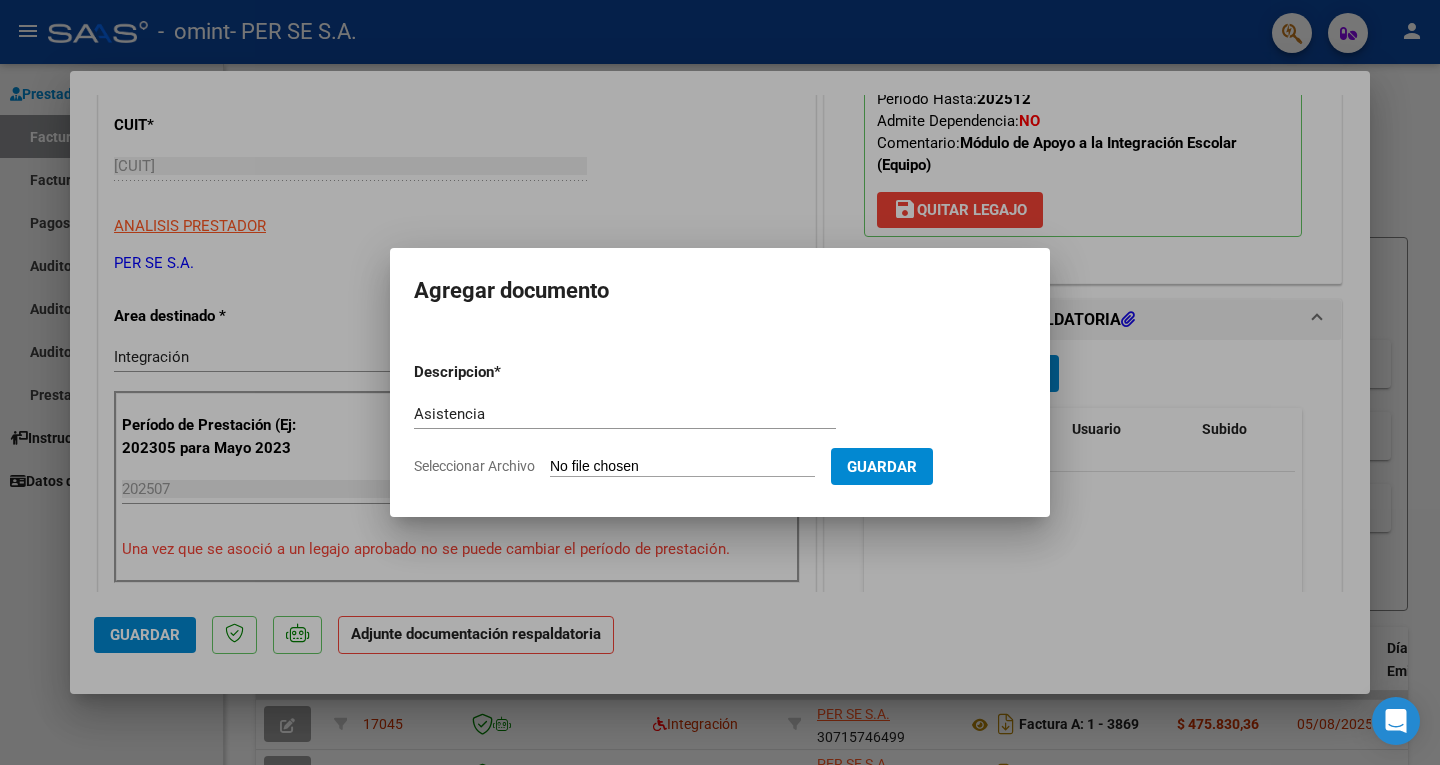 click on "Seleccionar Archivo" at bounding box center [682, 467] 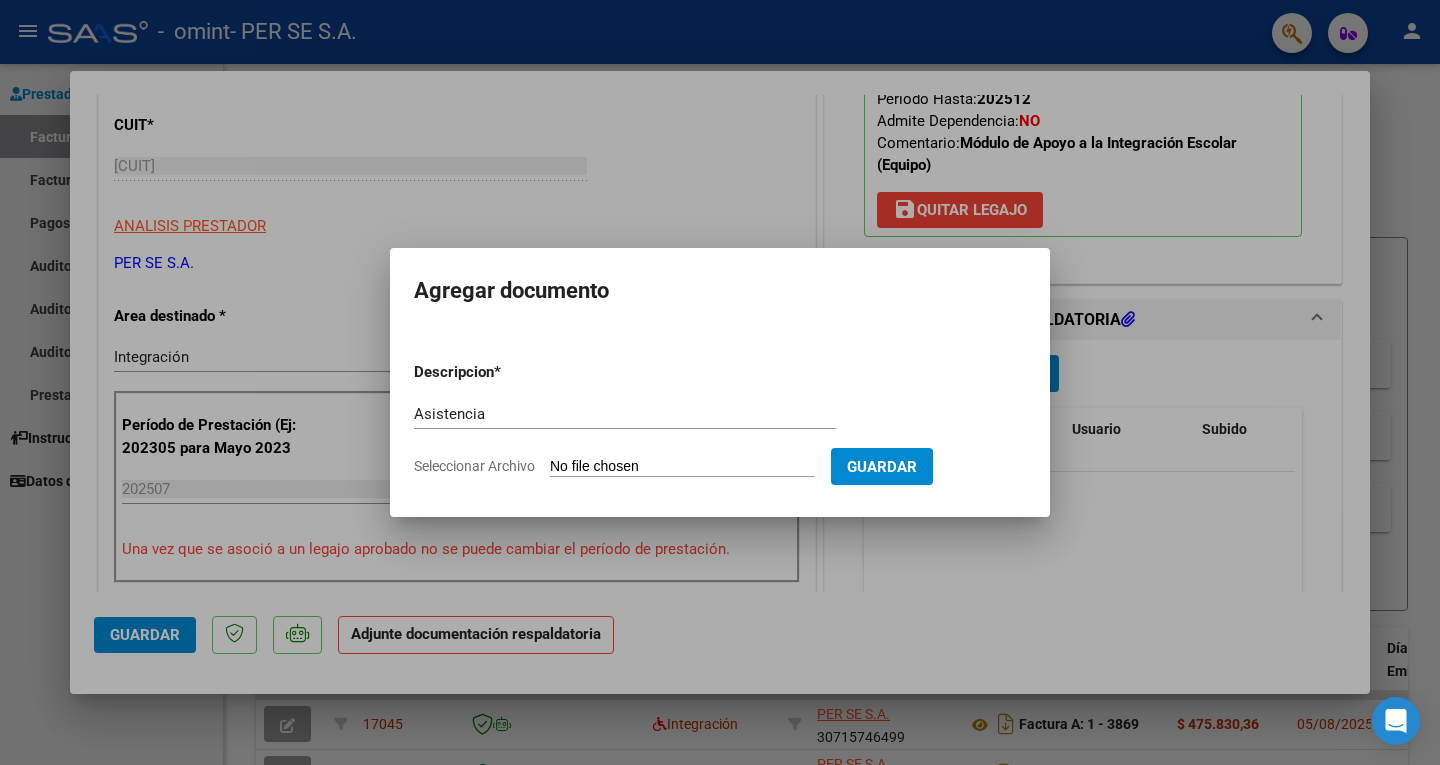 type on "C:\fakepath\[LAST] [LAST] [NUMBER].pdf" 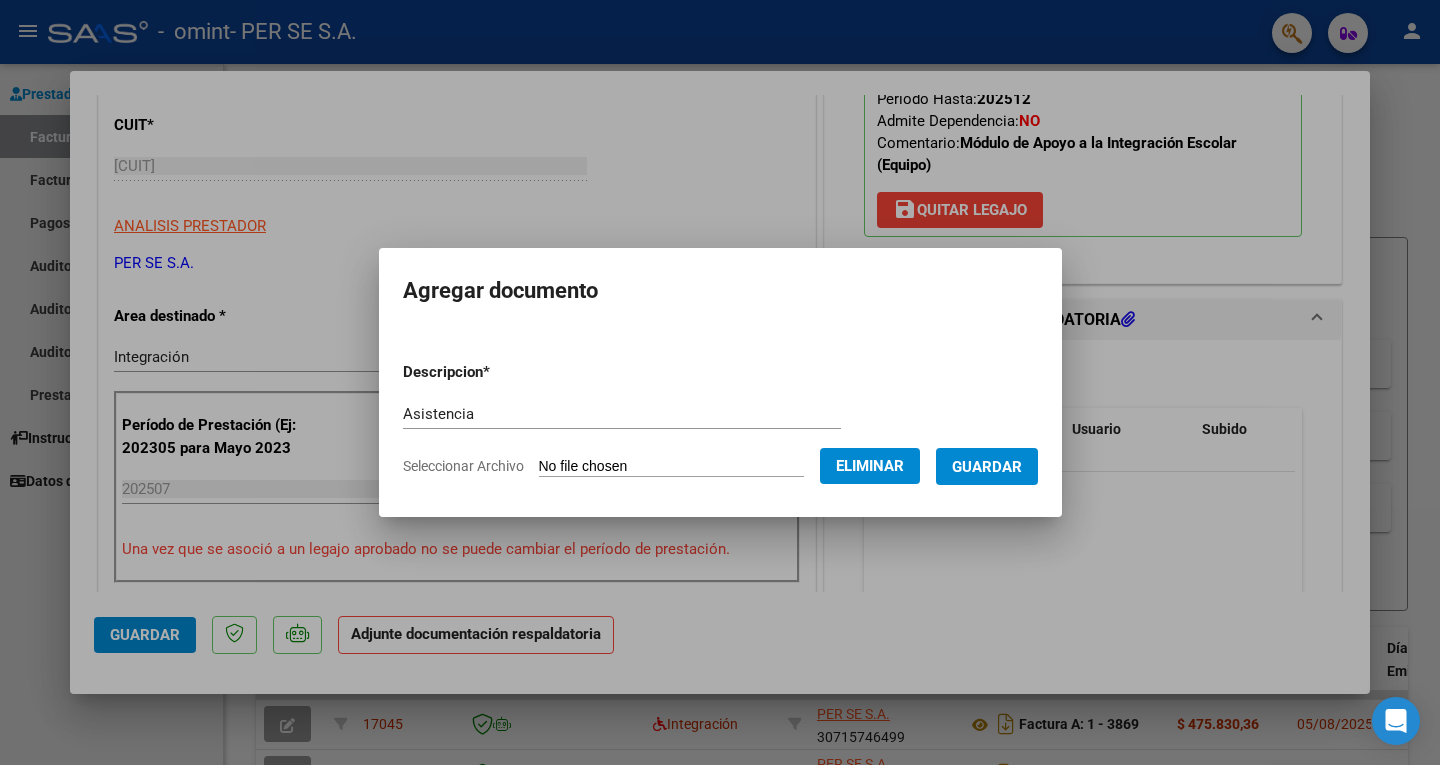 click on "Guardar" at bounding box center (987, 466) 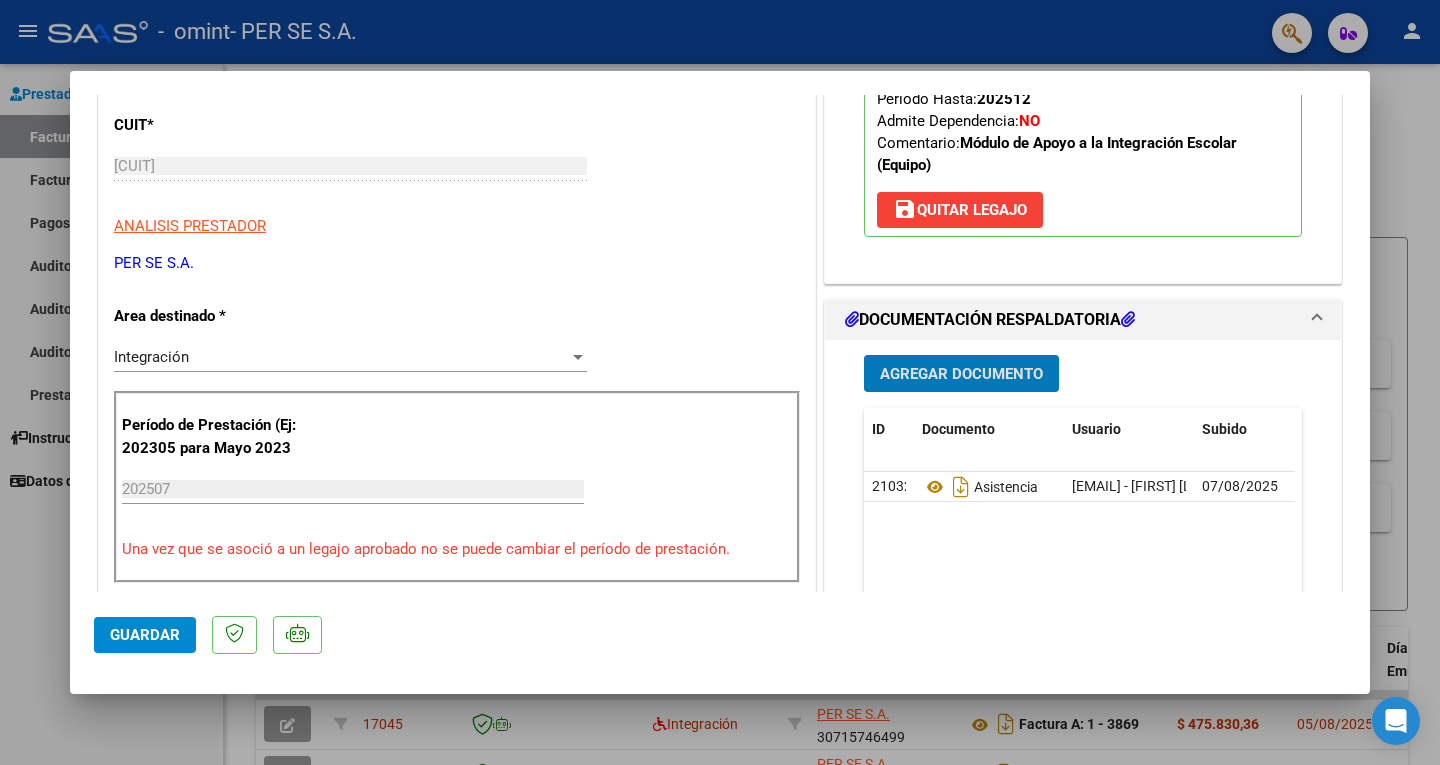 click on "Guardar" 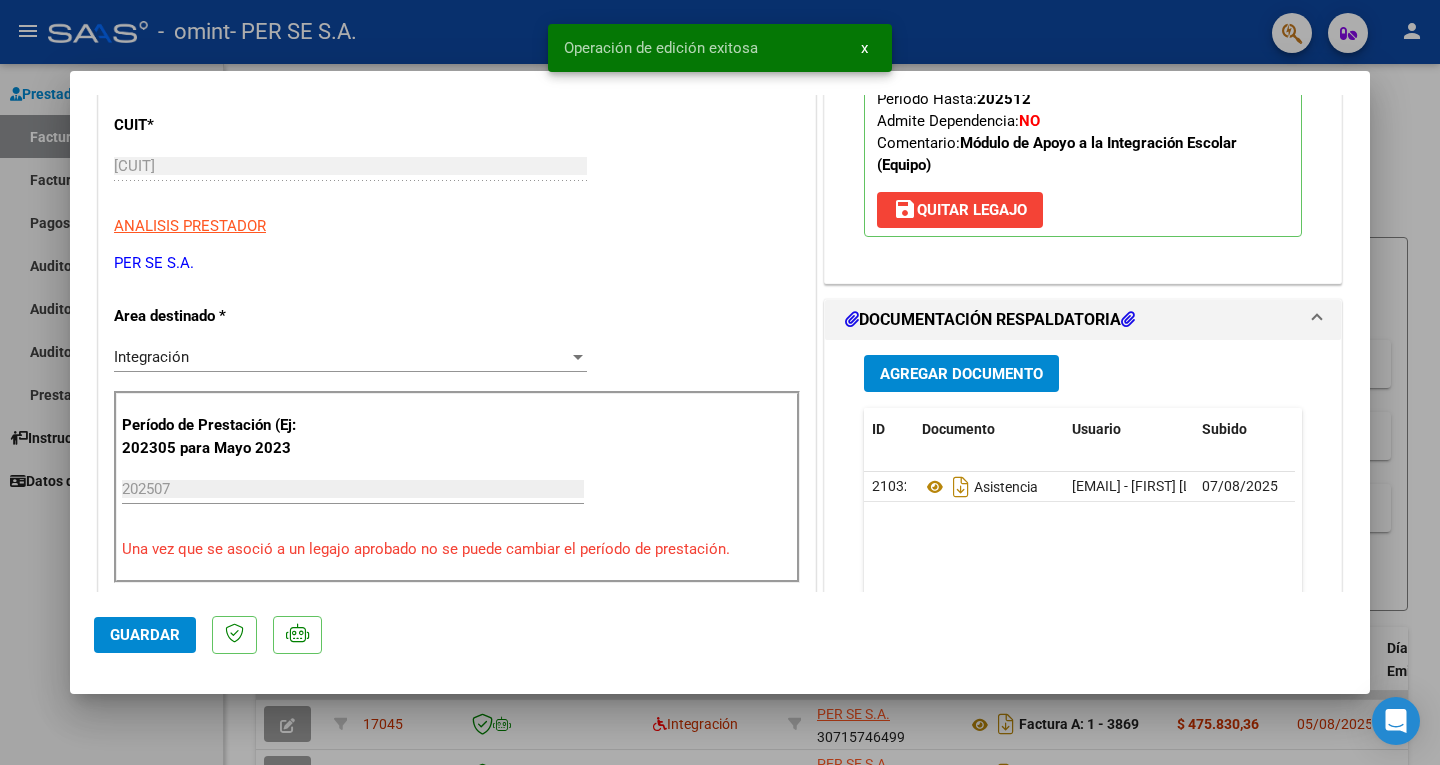 click at bounding box center (720, 382) 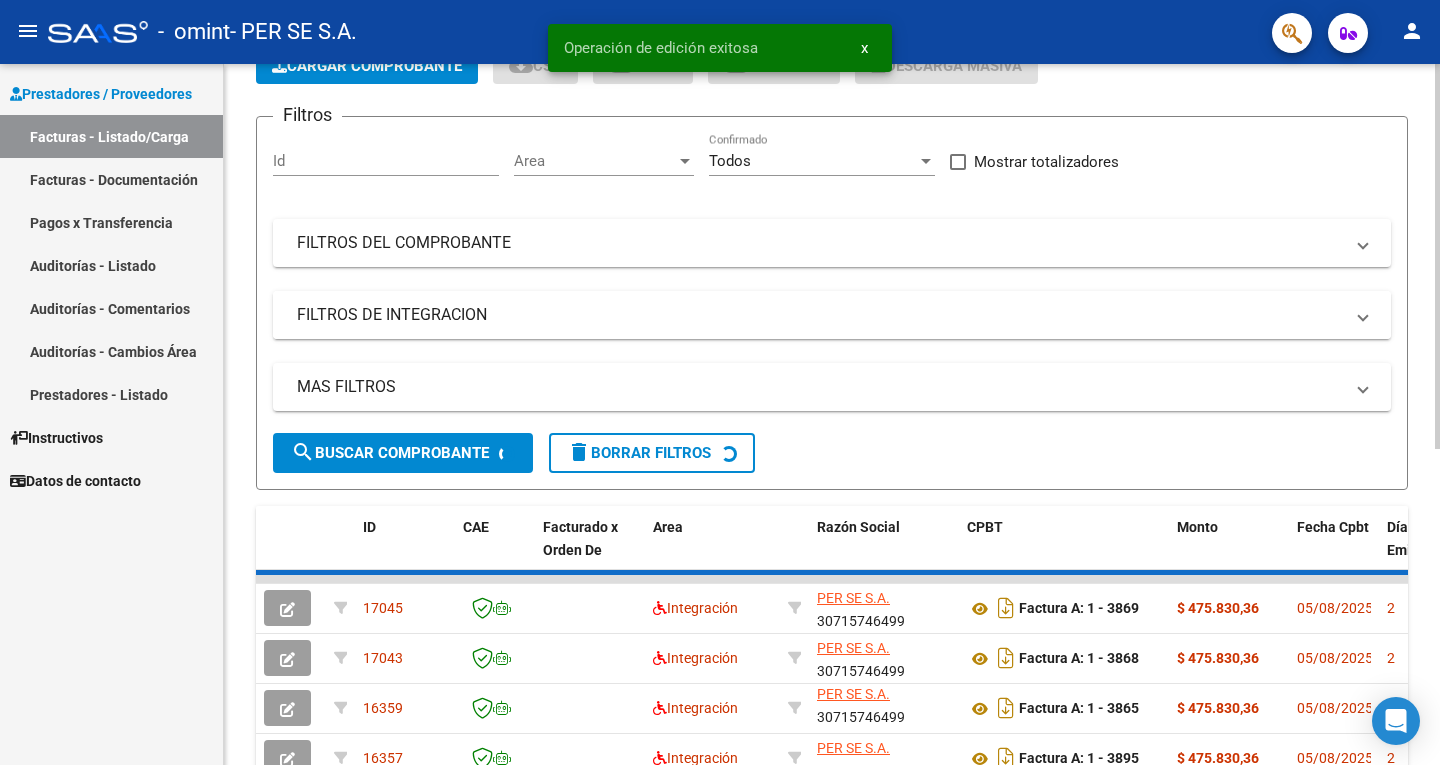 scroll, scrollTop: 300, scrollLeft: 0, axis: vertical 